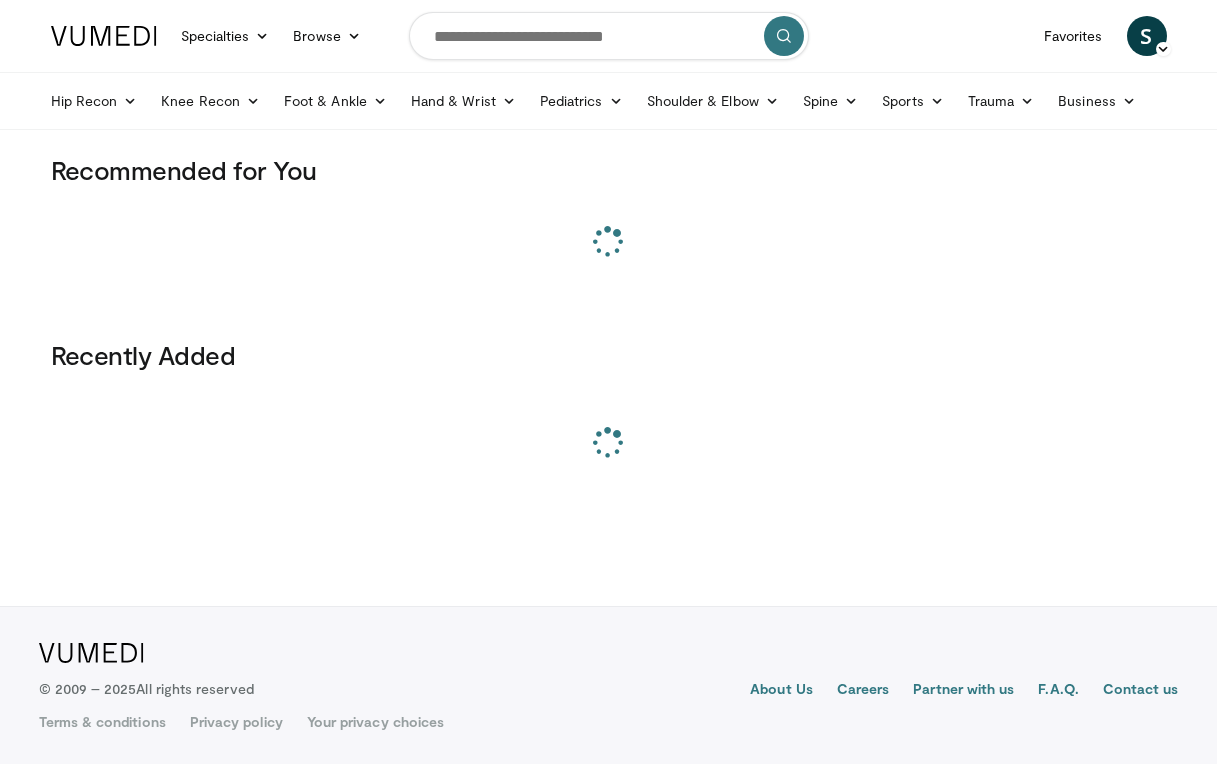 scroll, scrollTop: 0, scrollLeft: 0, axis: both 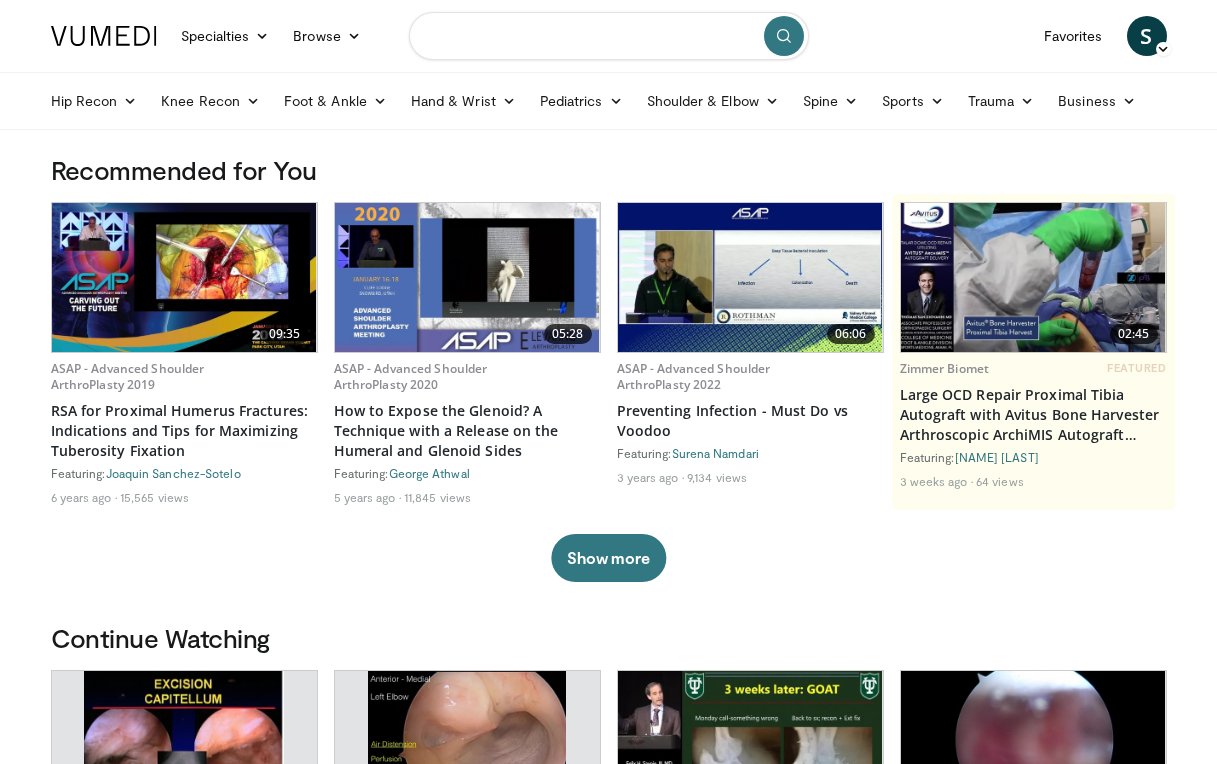 click at bounding box center [609, 36] 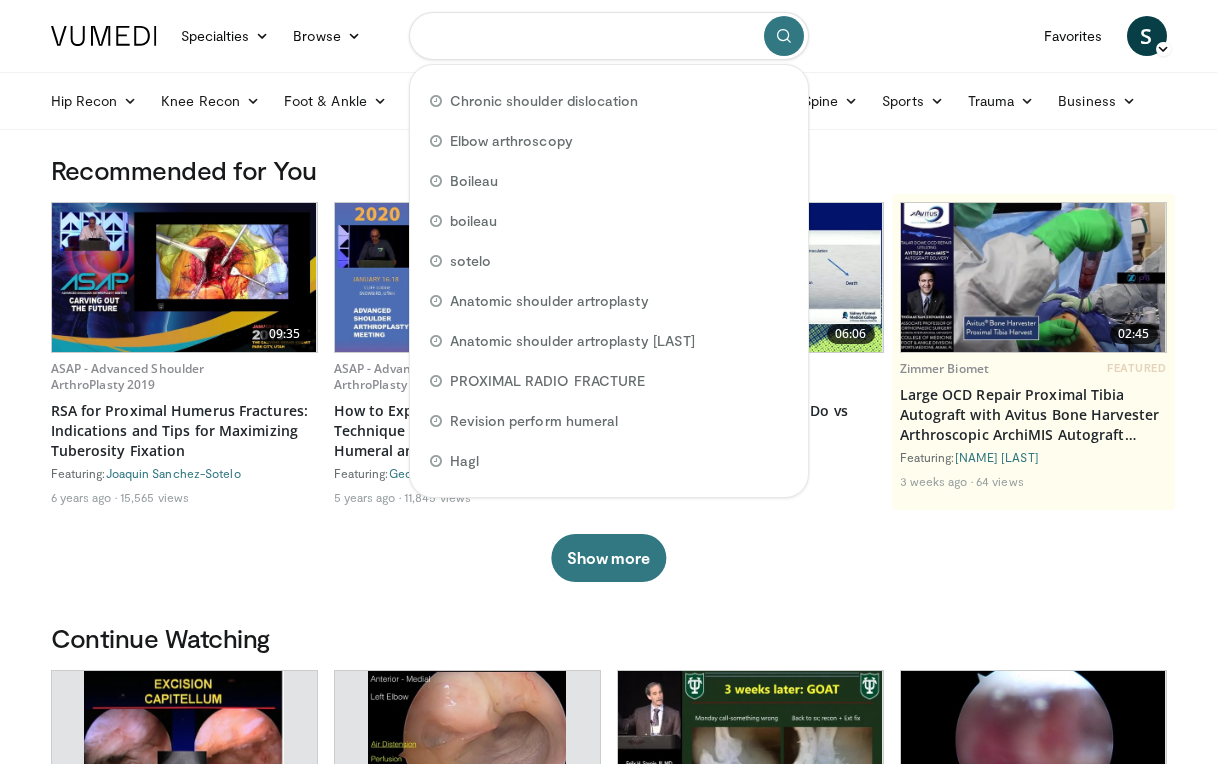 type on "*" 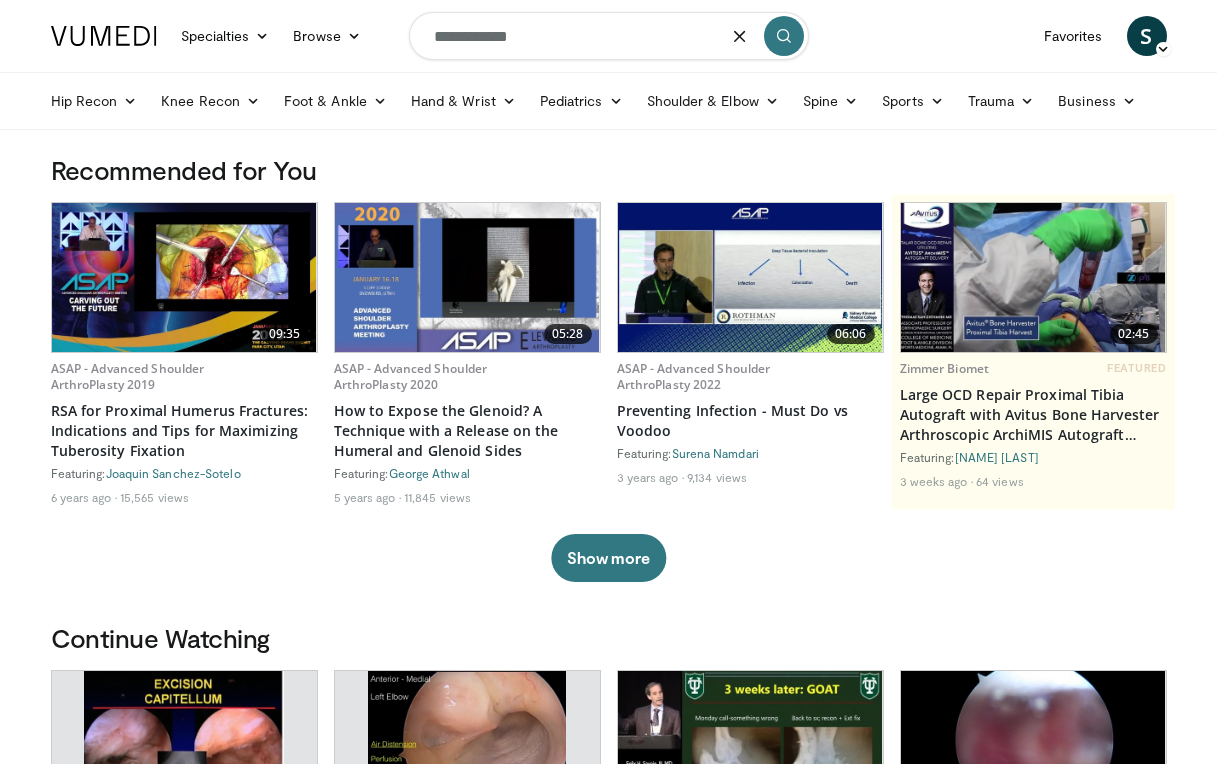 type on "**********" 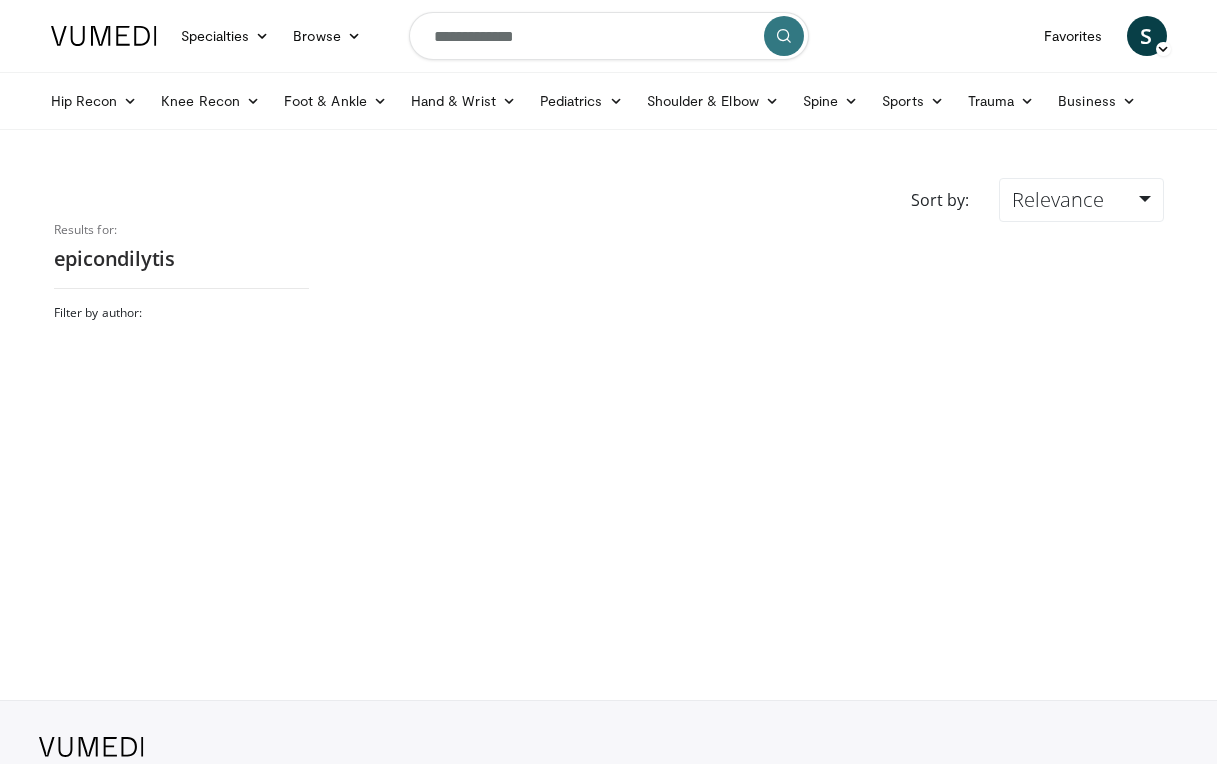 scroll, scrollTop: 0, scrollLeft: 0, axis: both 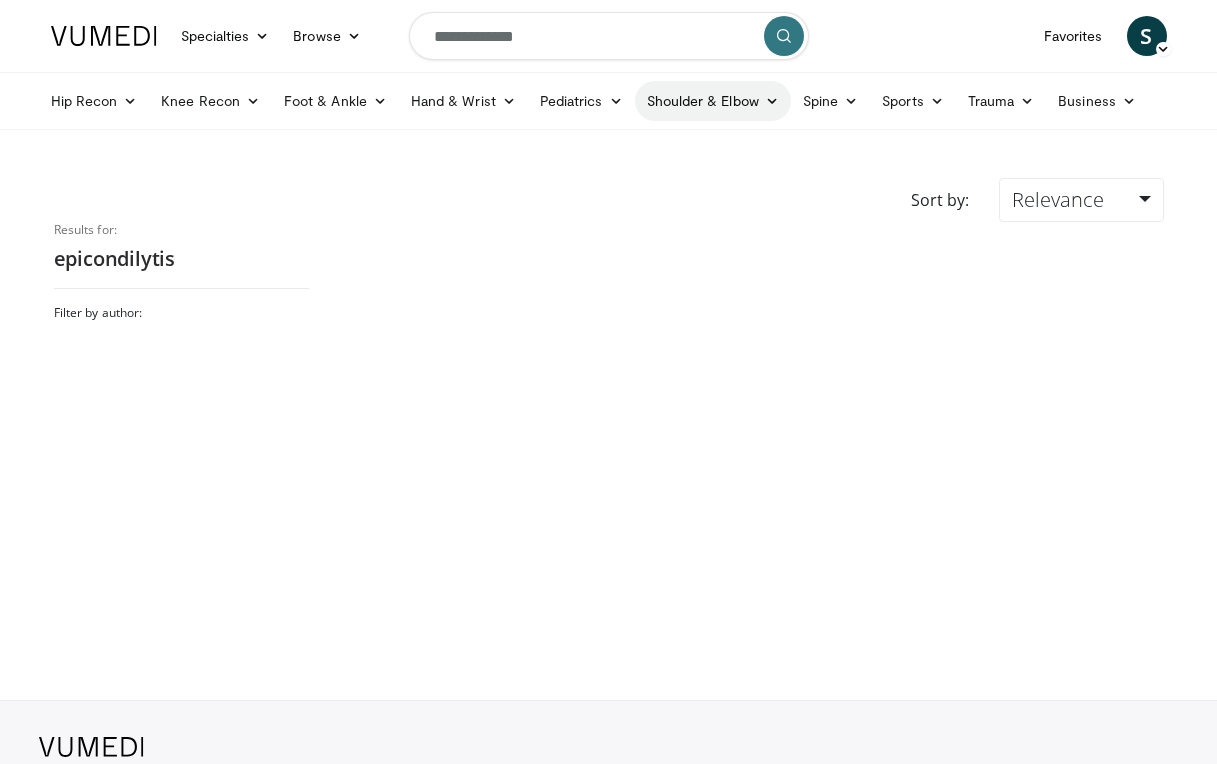 click on "Shoulder & Elbow" at bounding box center (713, 101) 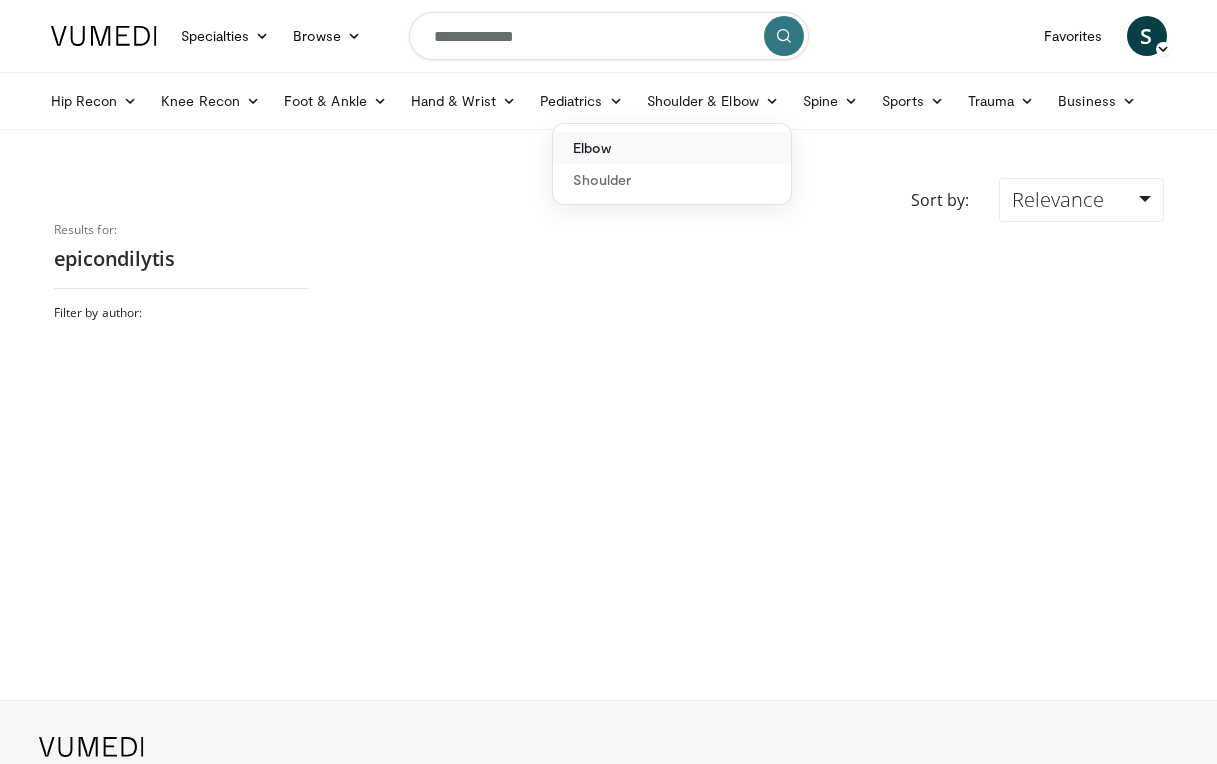 click on "Elbow" at bounding box center [672, 148] 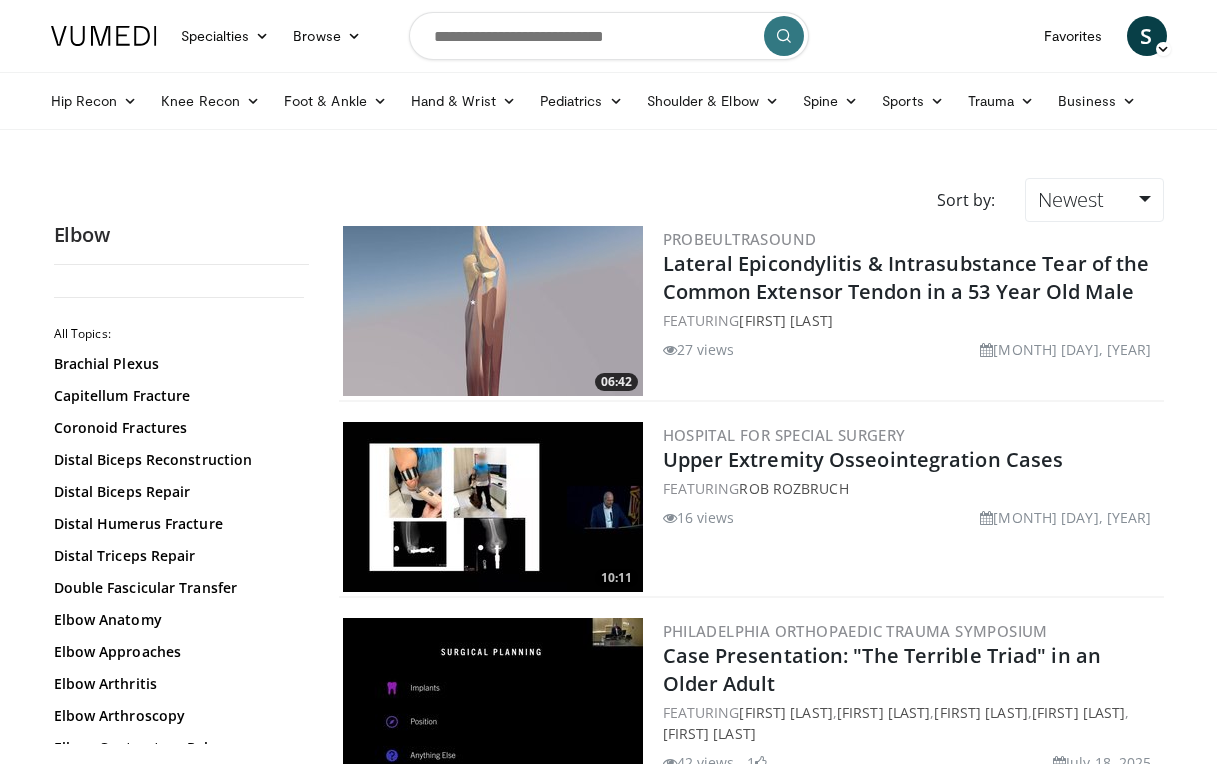 scroll, scrollTop: 0, scrollLeft: 0, axis: both 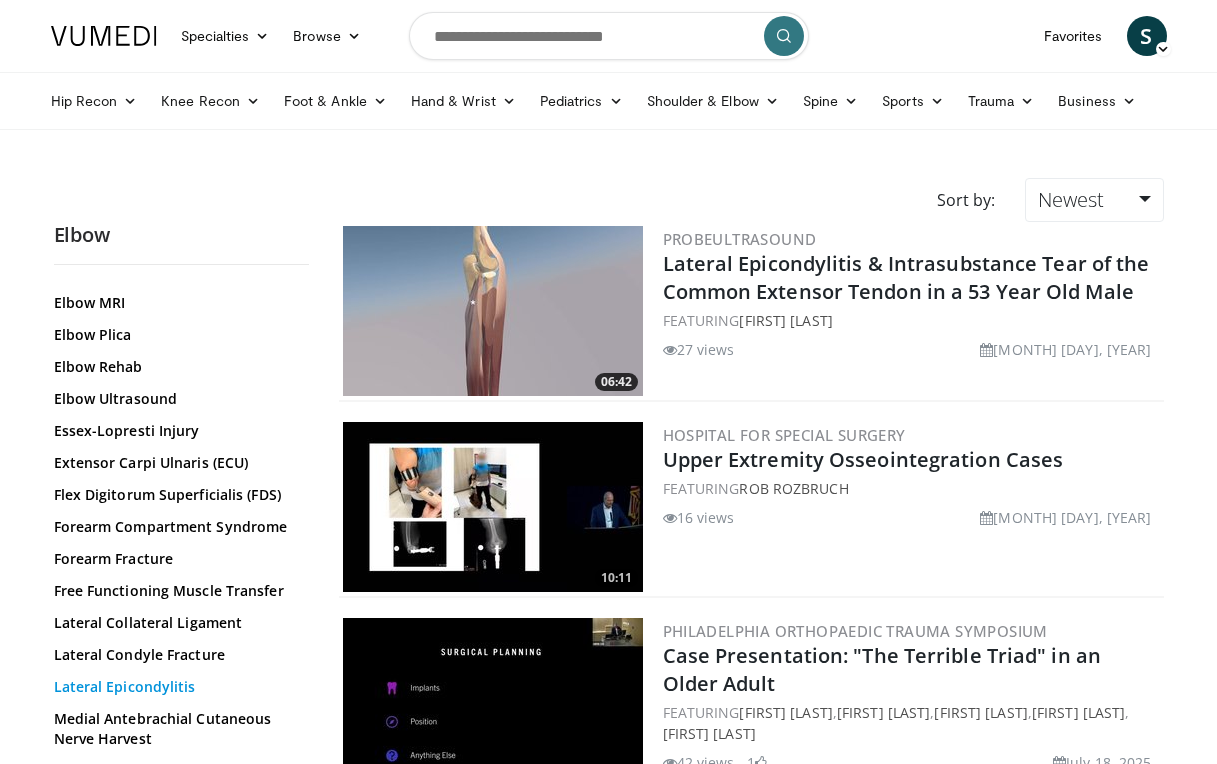 click on "Lateral Epicondylitis" at bounding box center (176, 687) 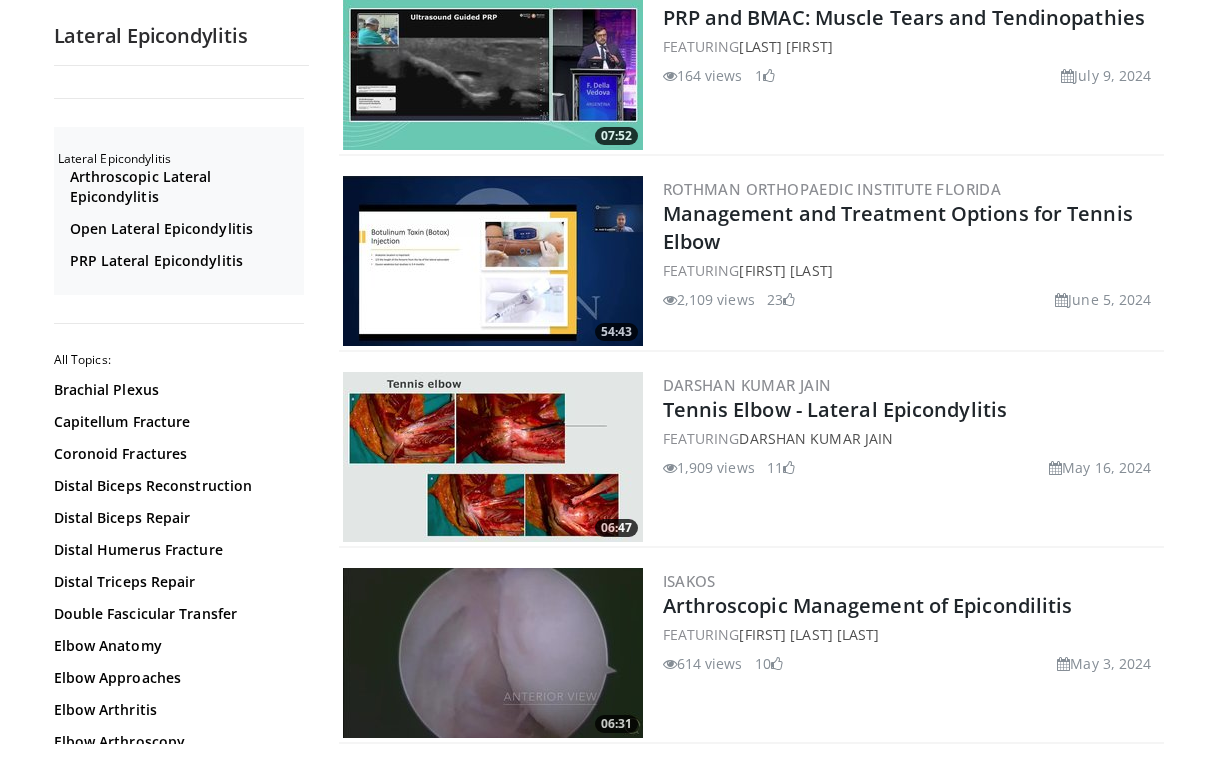 scroll, scrollTop: 1031, scrollLeft: 0, axis: vertical 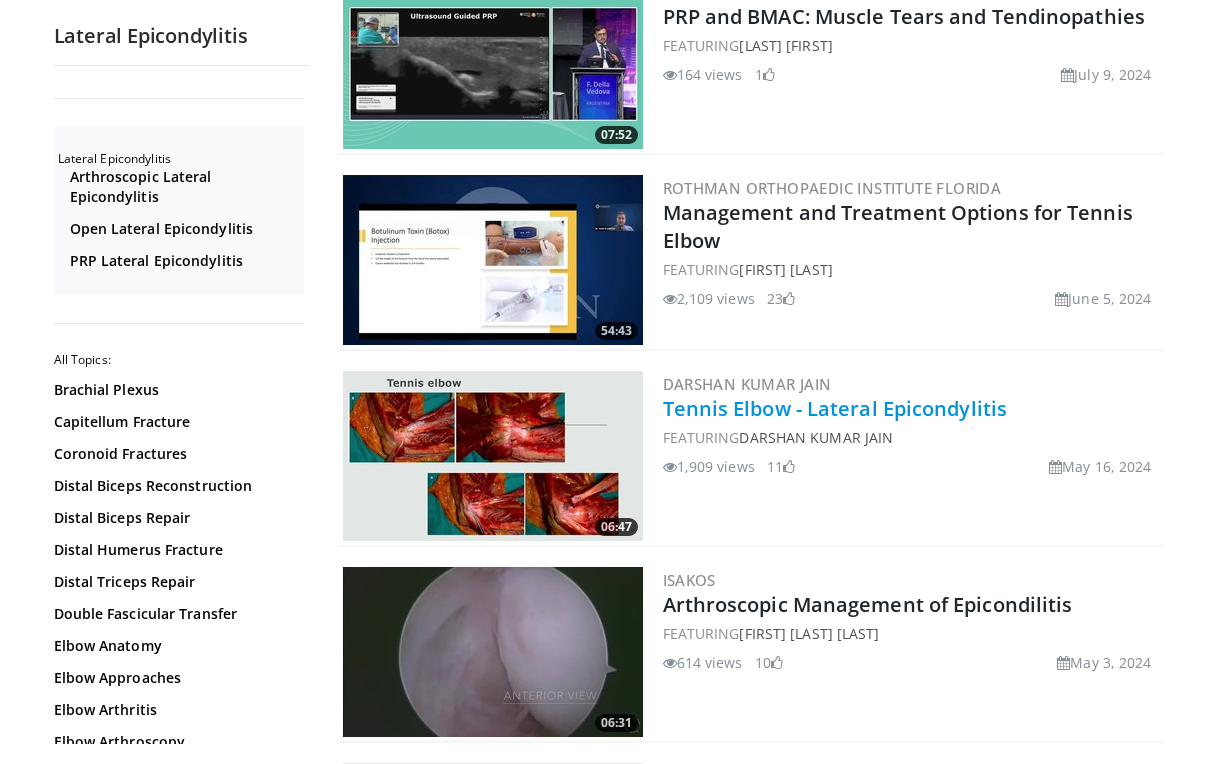 click on "Tennis Elbow - Lateral Epicondylitis" at bounding box center (835, 408) 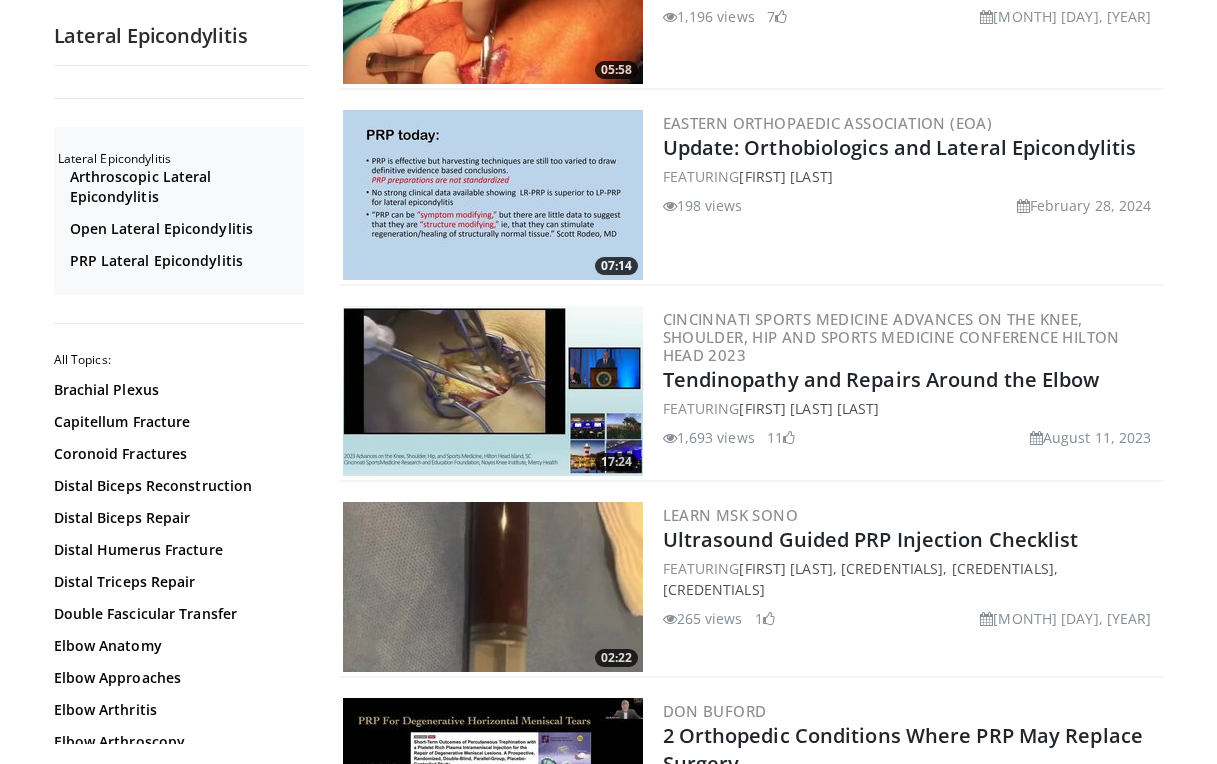 scroll, scrollTop: 2136, scrollLeft: 0, axis: vertical 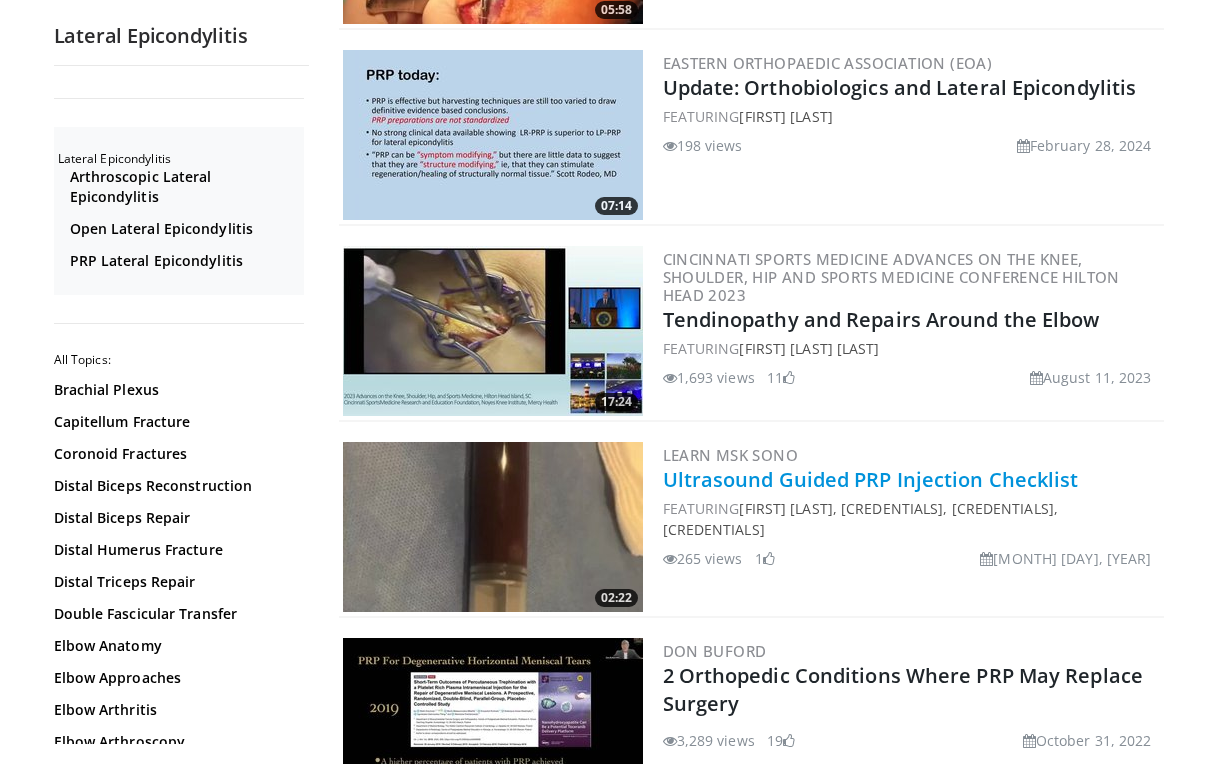 click on "Ultrasound Guided PRP Injection Checklist" at bounding box center (871, 479) 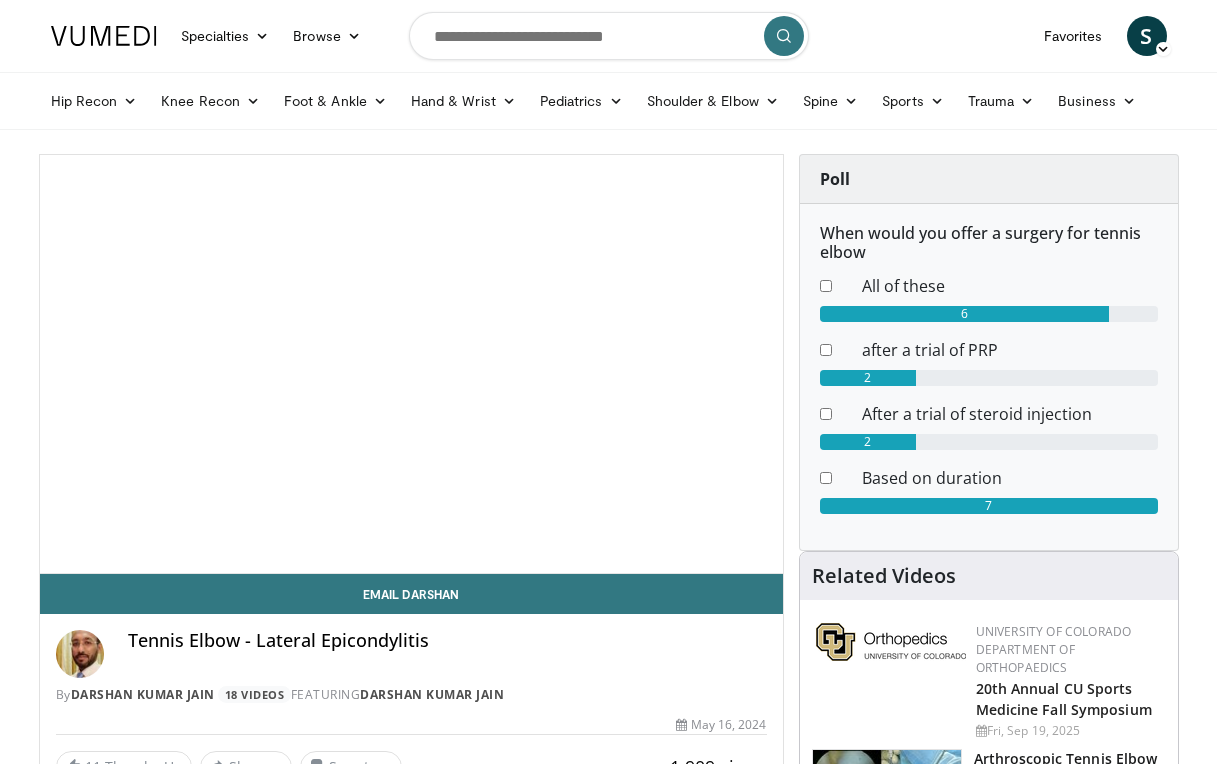 scroll, scrollTop: 0, scrollLeft: 0, axis: both 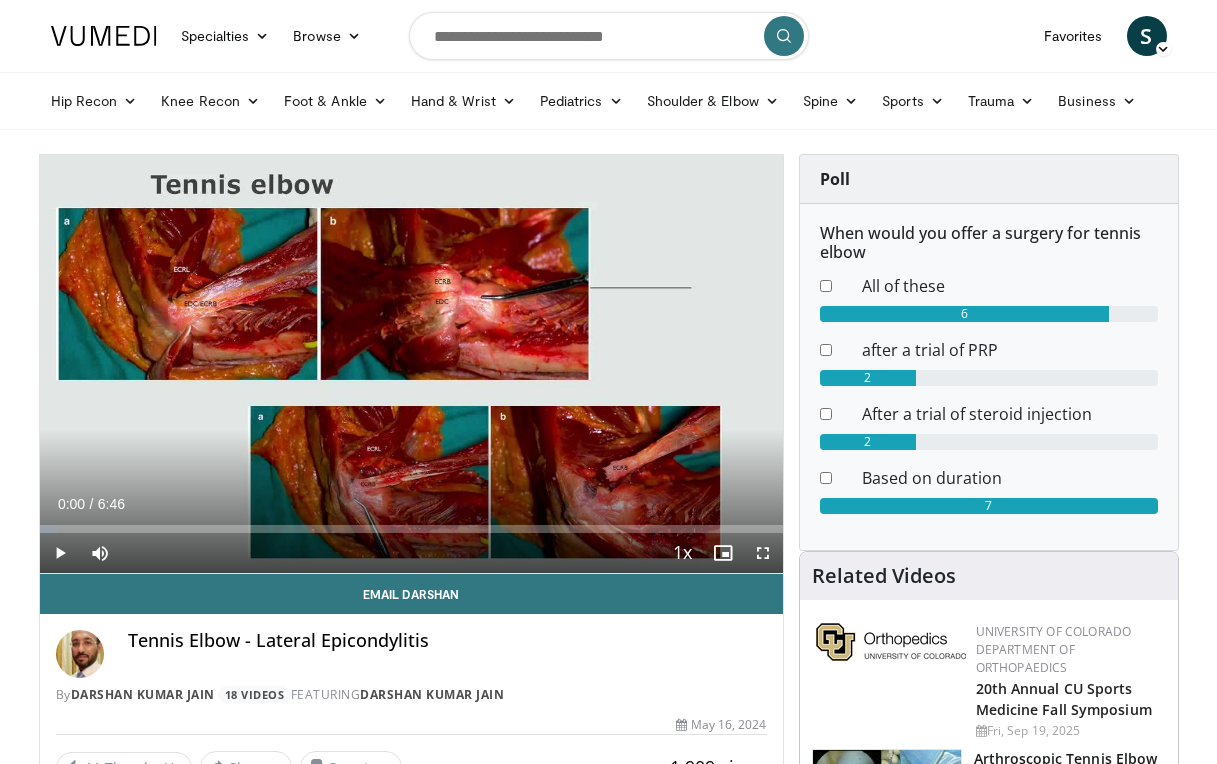 click at bounding box center [60, 553] 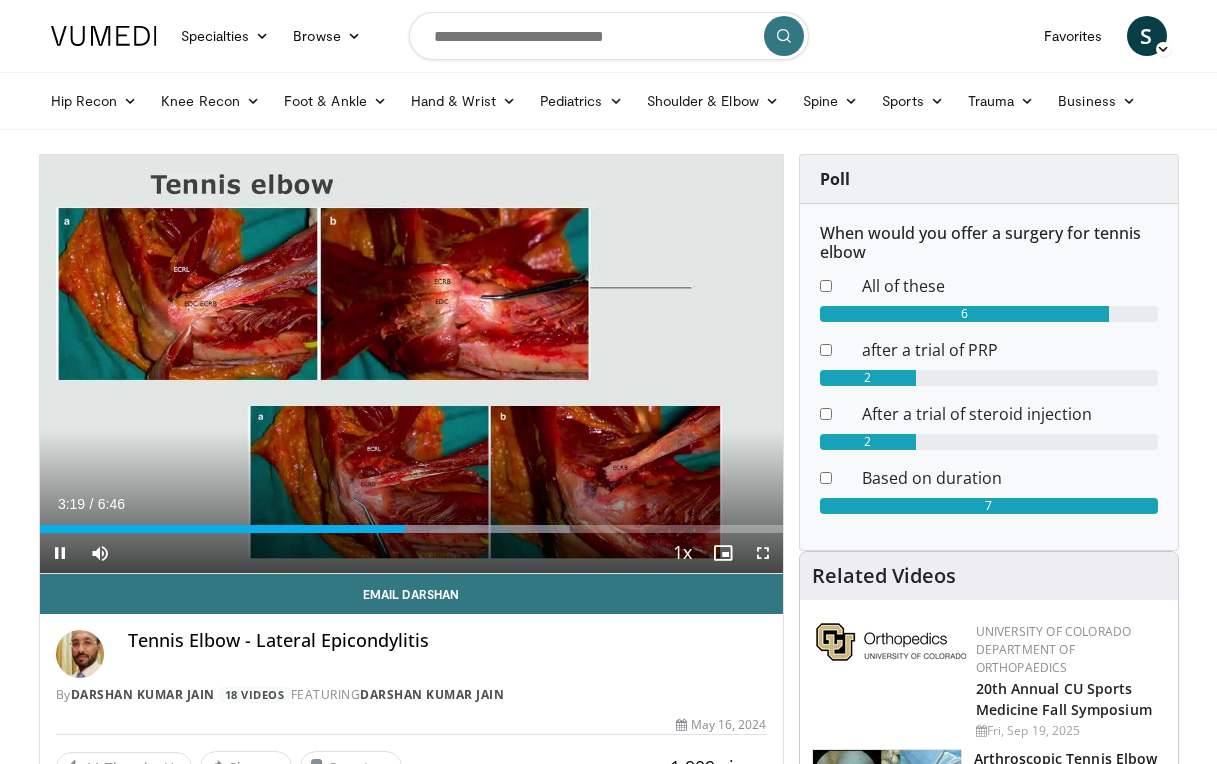click at bounding box center (763, 553) 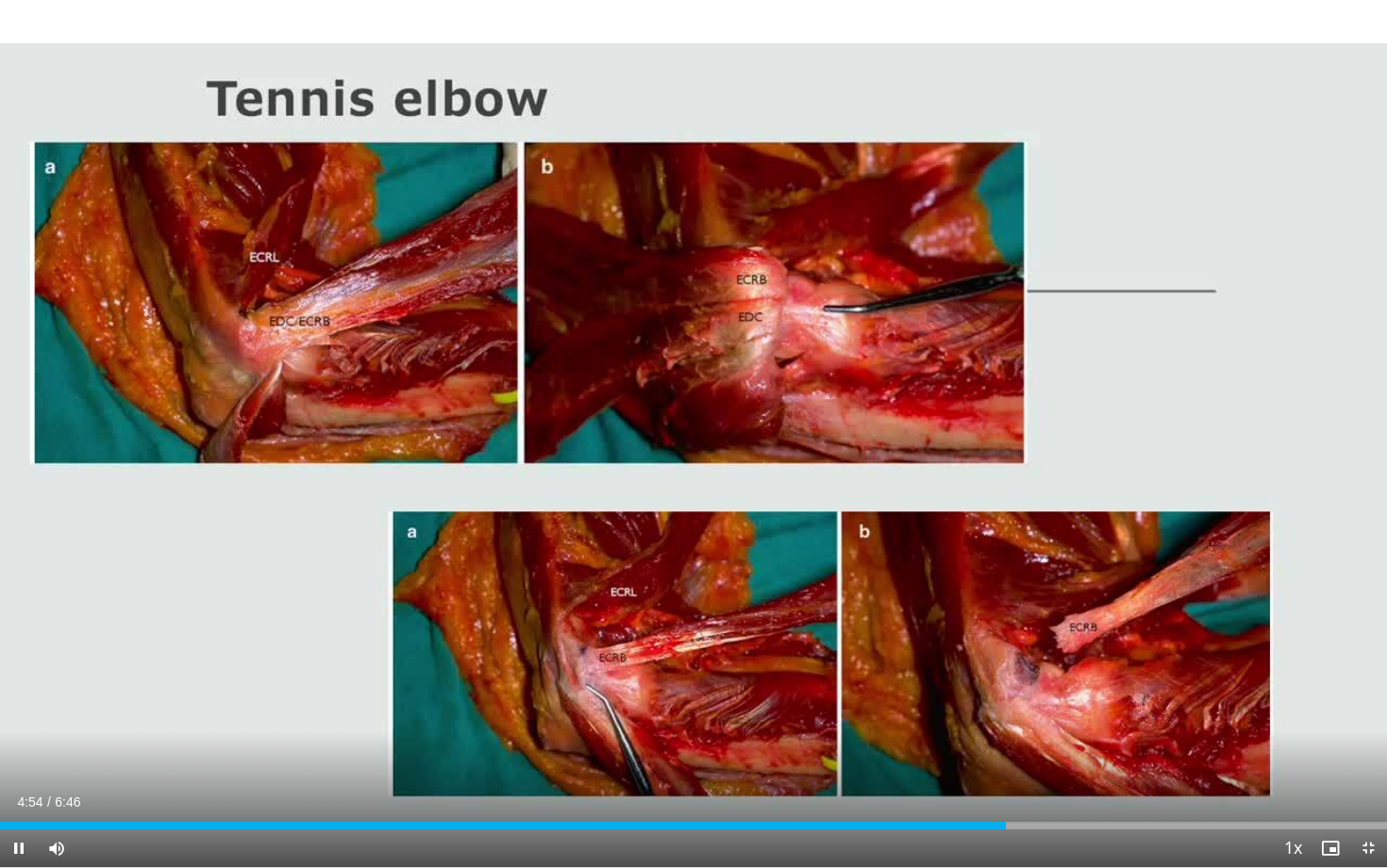 click at bounding box center [1368, 848] 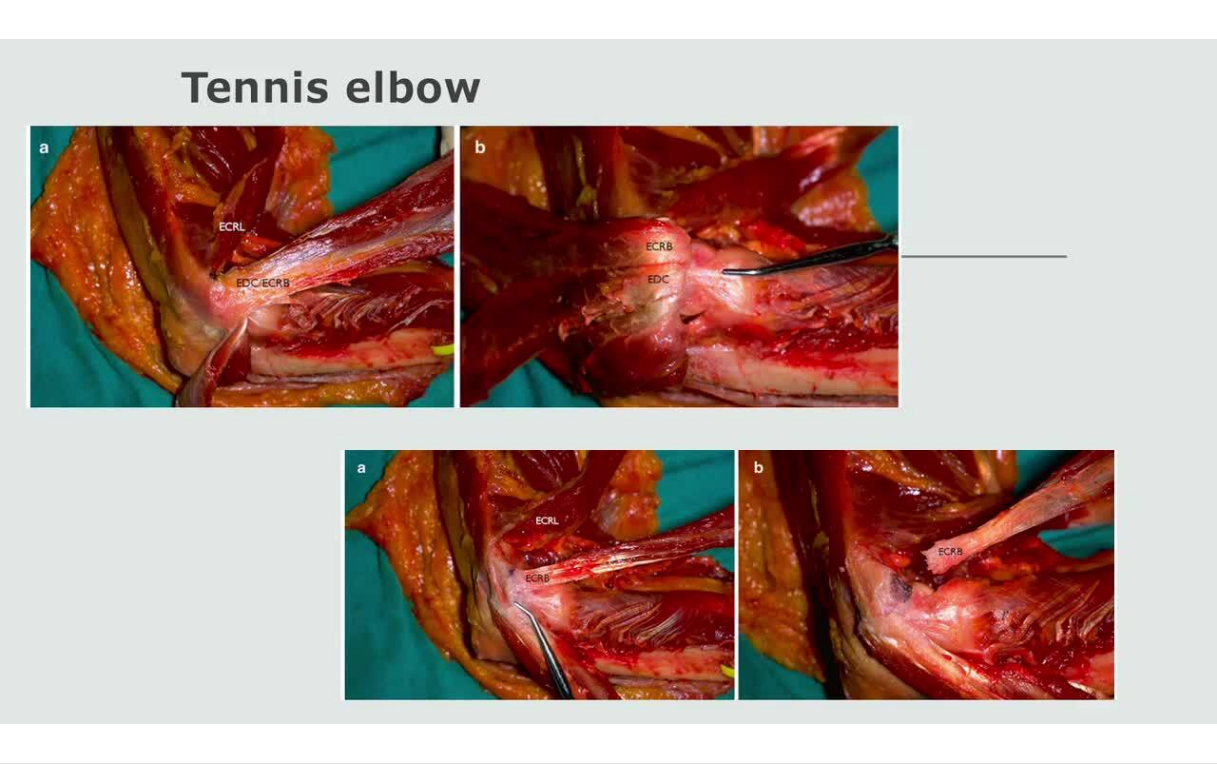 scroll, scrollTop: 162, scrollLeft: 0, axis: vertical 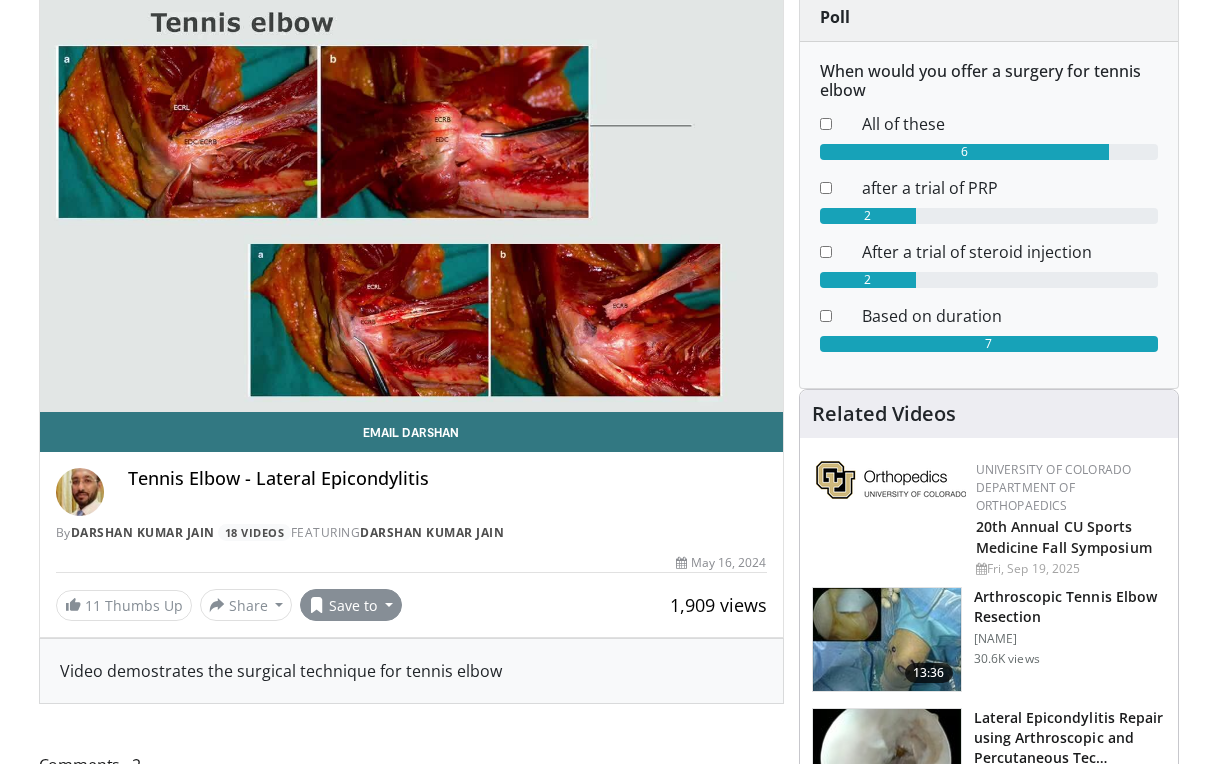 click on "Save to" at bounding box center (351, 605) 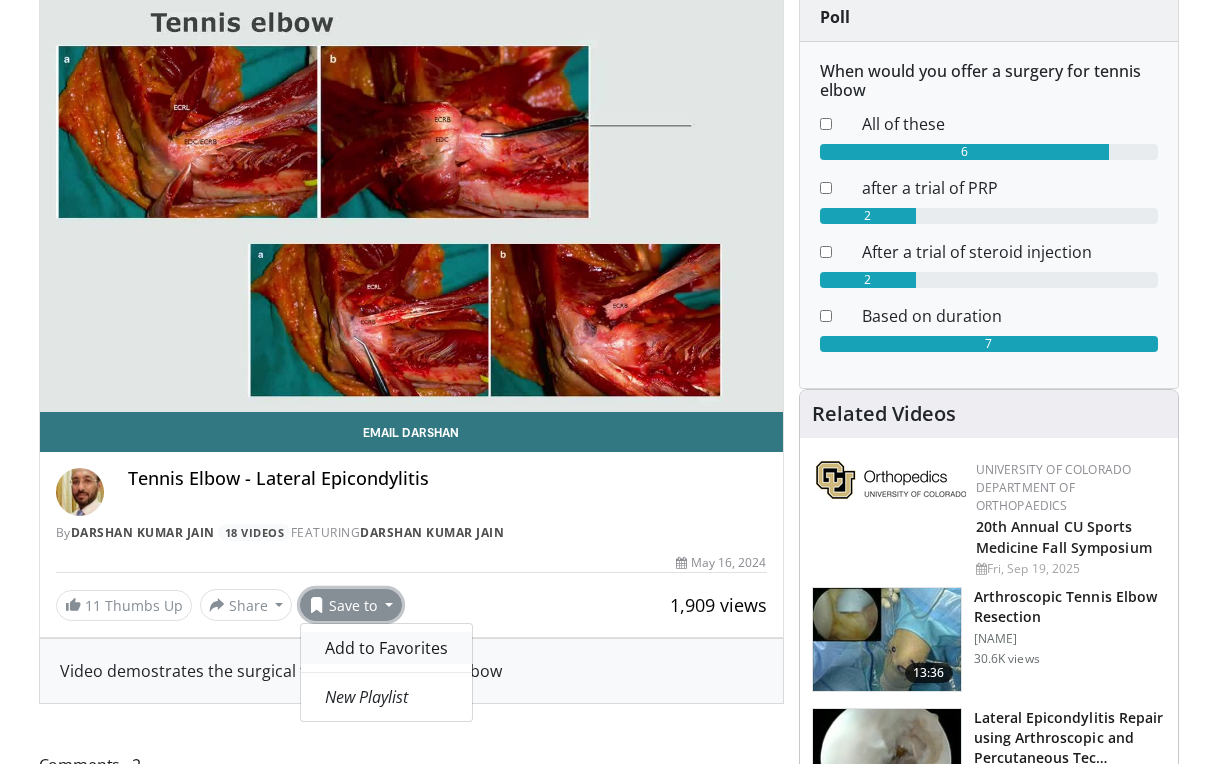 click on "Add to Favorites" at bounding box center [386, 648] 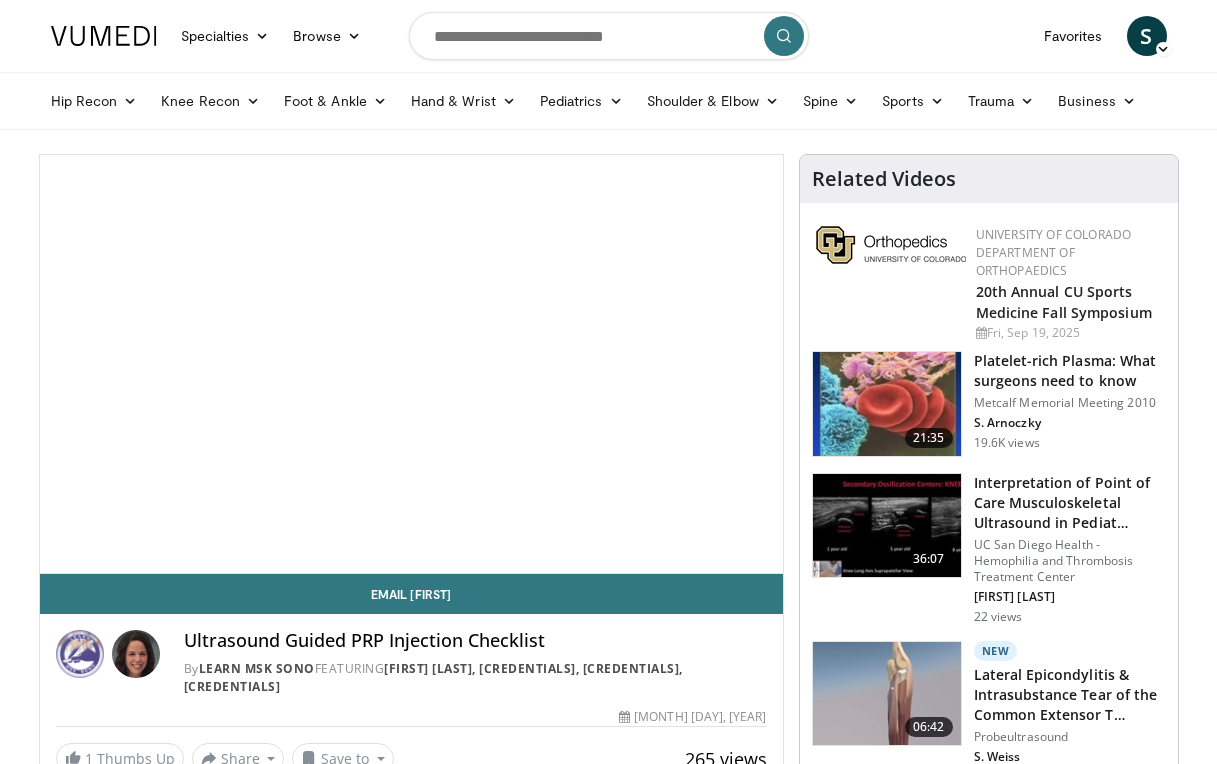 scroll, scrollTop: 0, scrollLeft: 0, axis: both 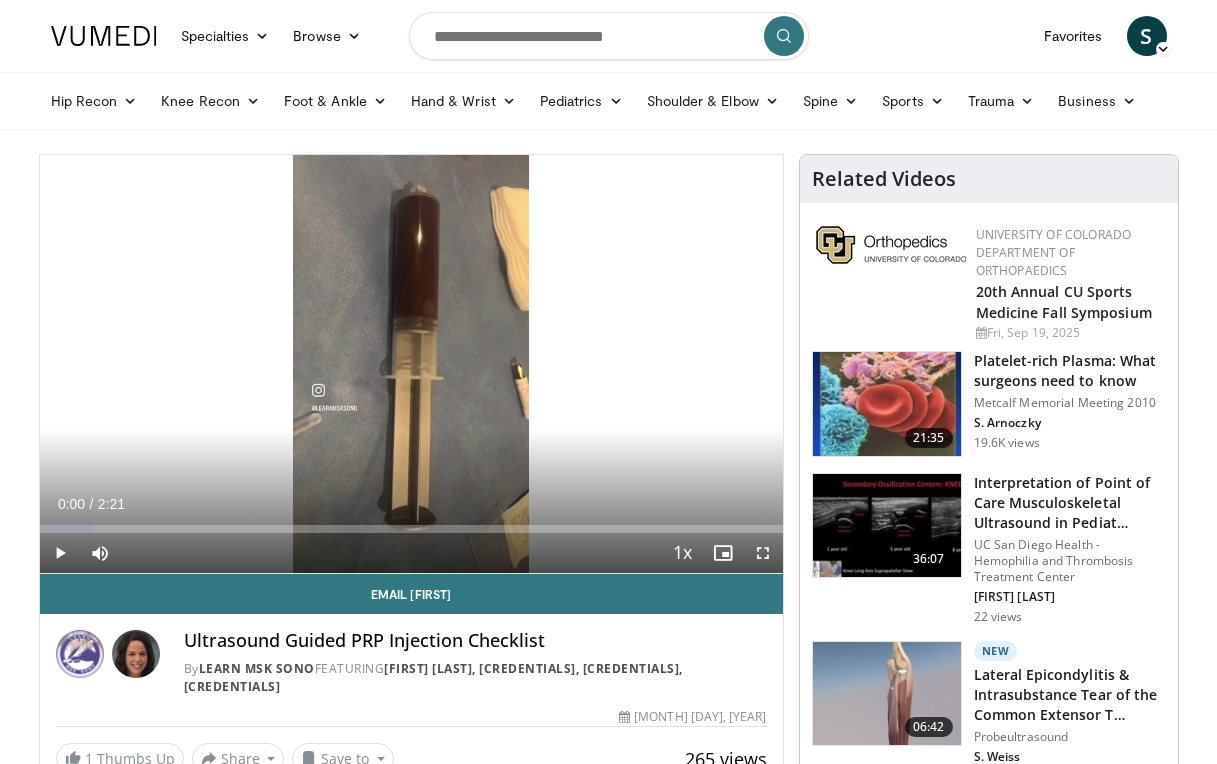 click at bounding box center (60, 553) 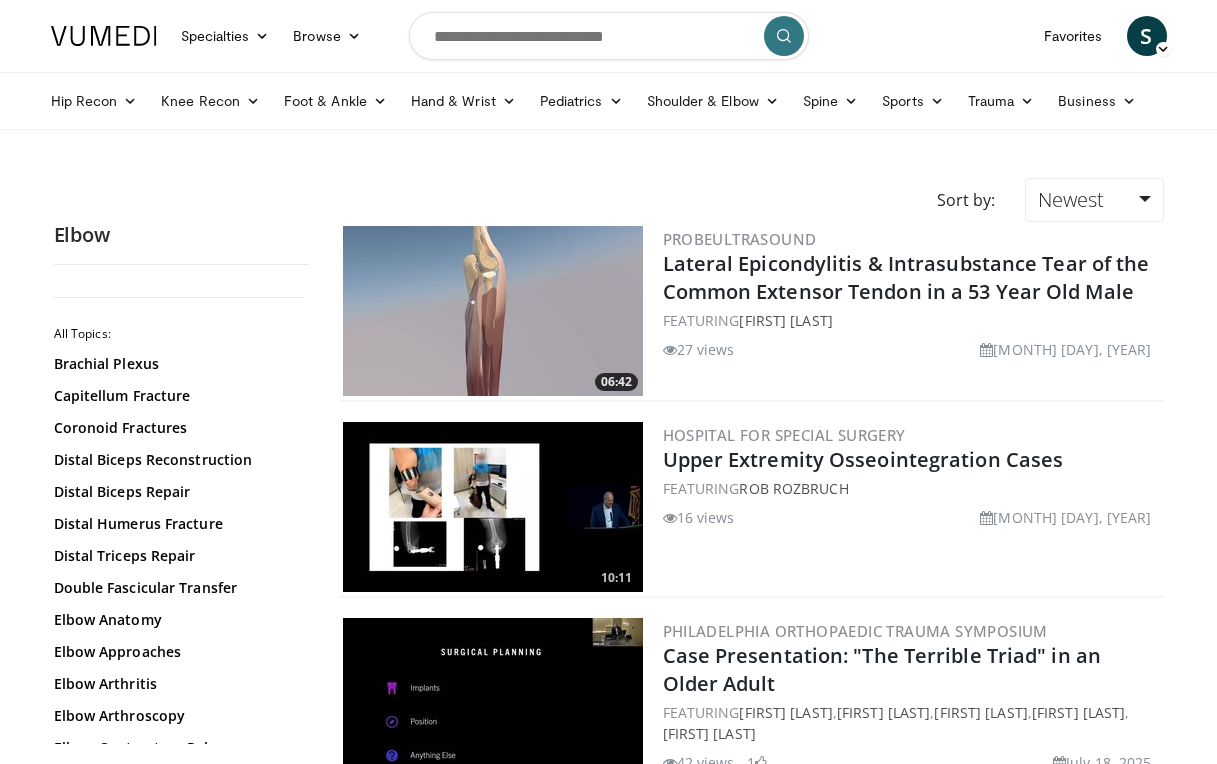 scroll, scrollTop: 0, scrollLeft: 0, axis: both 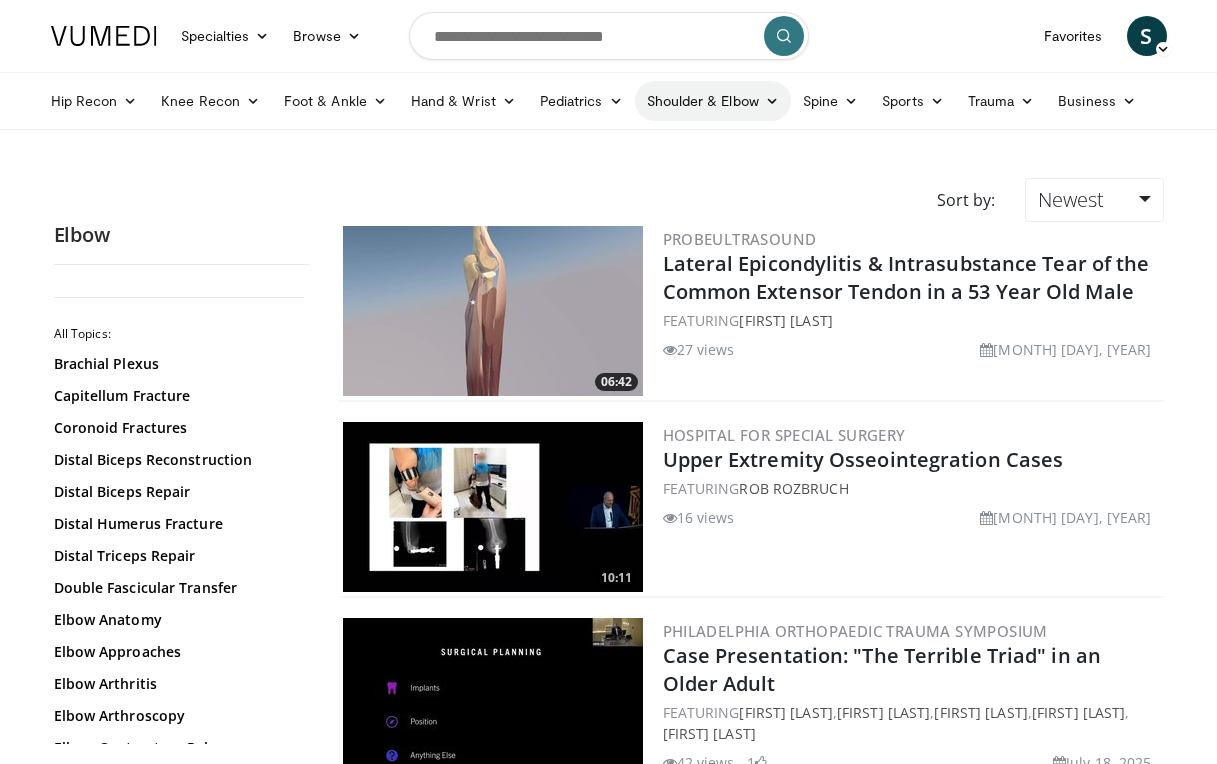 click on "Shoulder & Elbow" at bounding box center [713, 101] 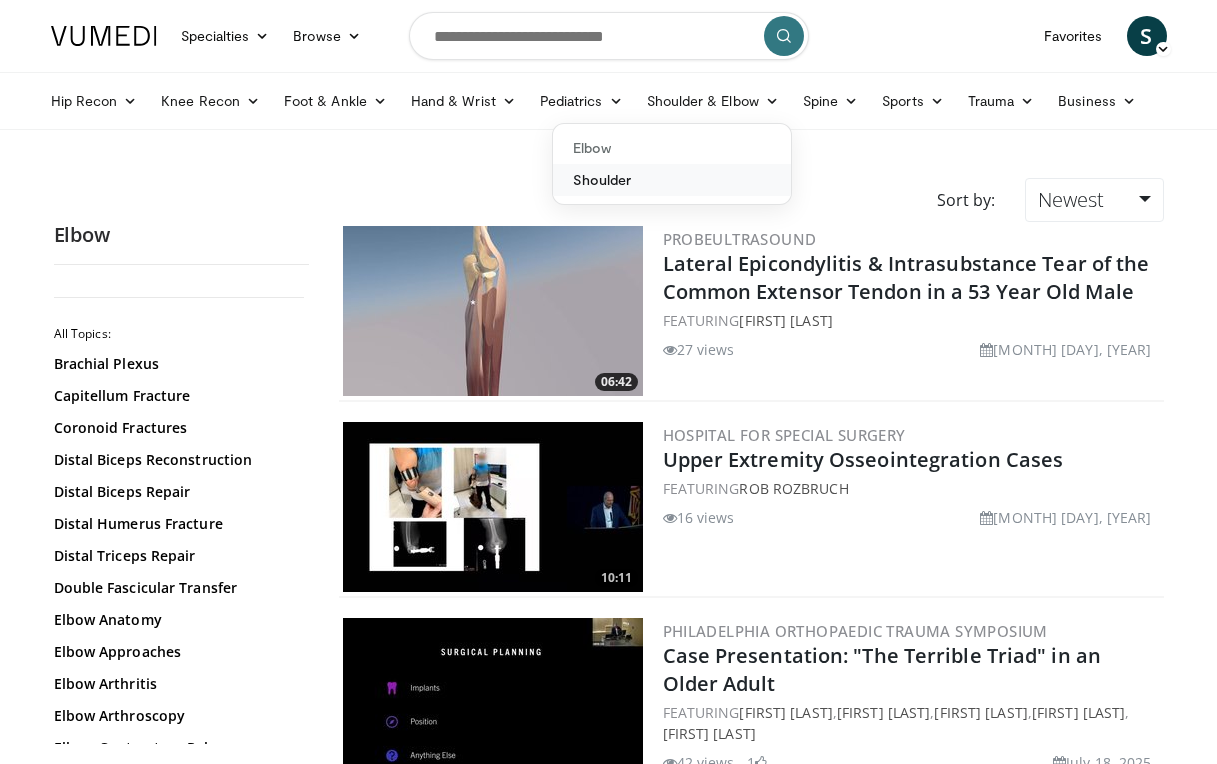 click on "Shoulder" at bounding box center [672, 180] 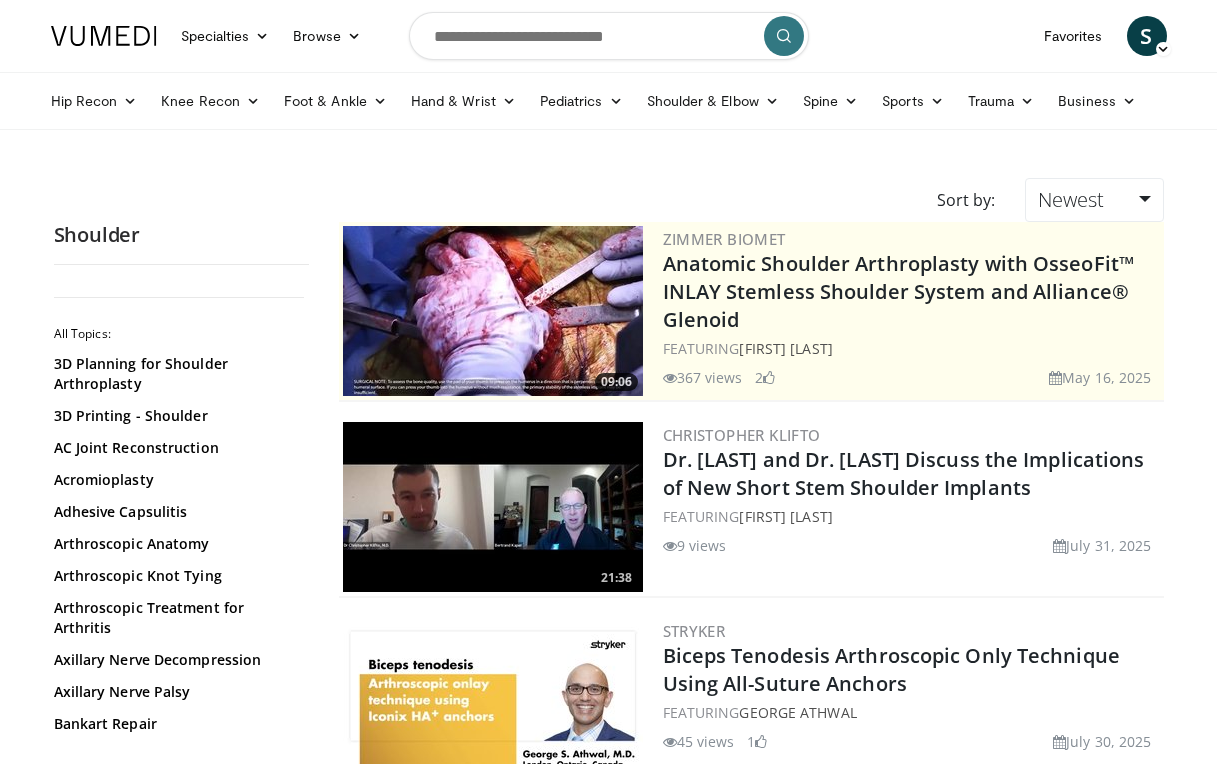 scroll, scrollTop: 0, scrollLeft: 0, axis: both 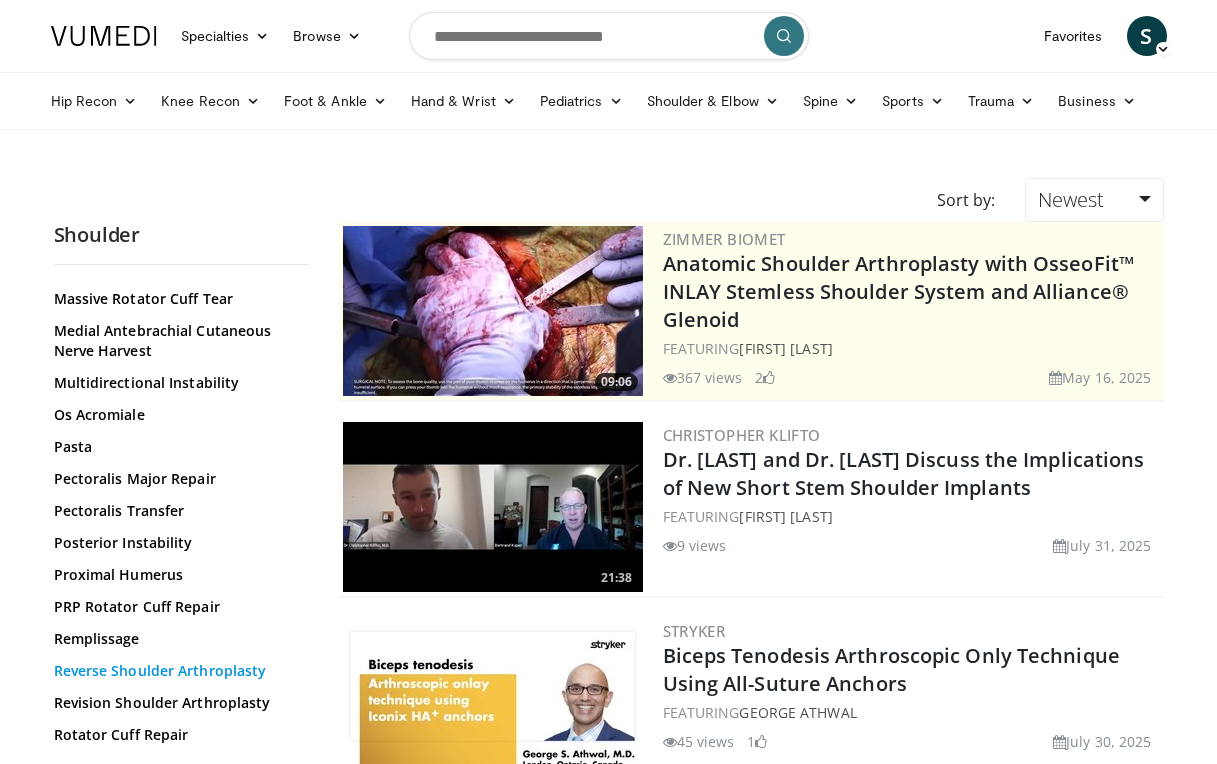 click on "Reverse Shoulder Arthroplasty" at bounding box center (176, 671) 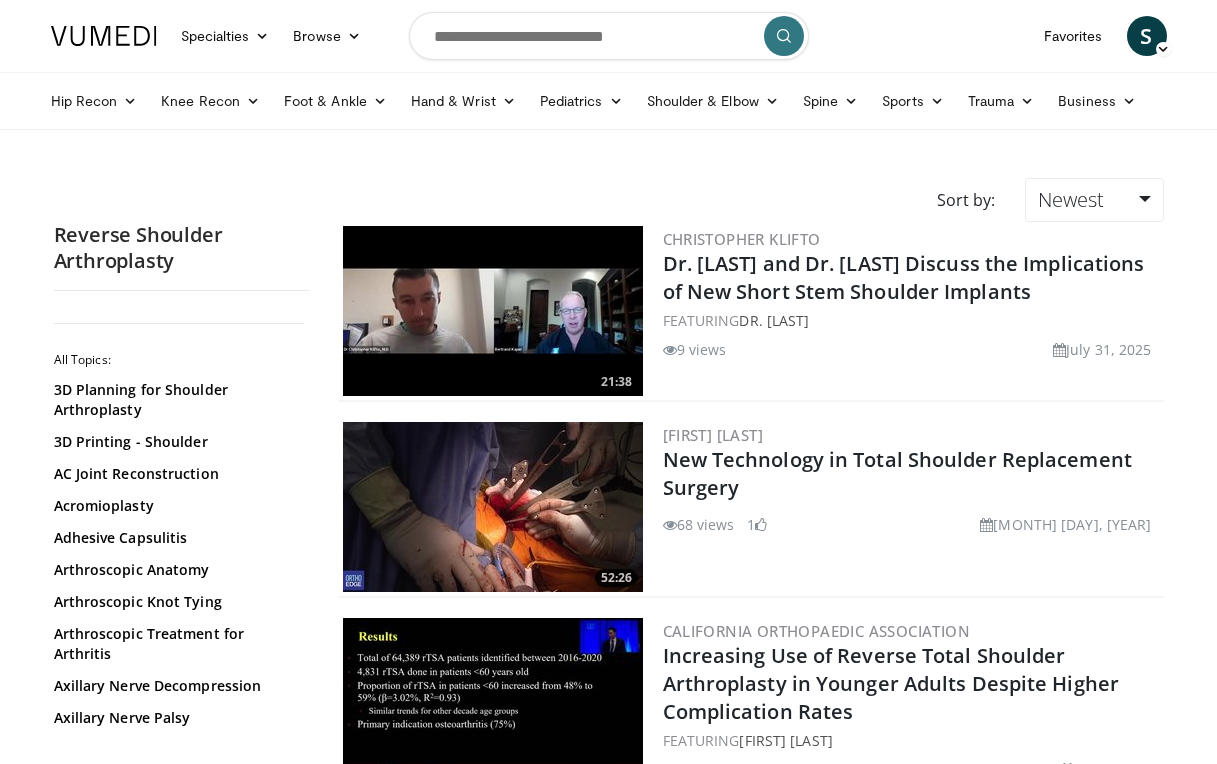 scroll, scrollTop: 0, scrollLeft: 0, axis: both 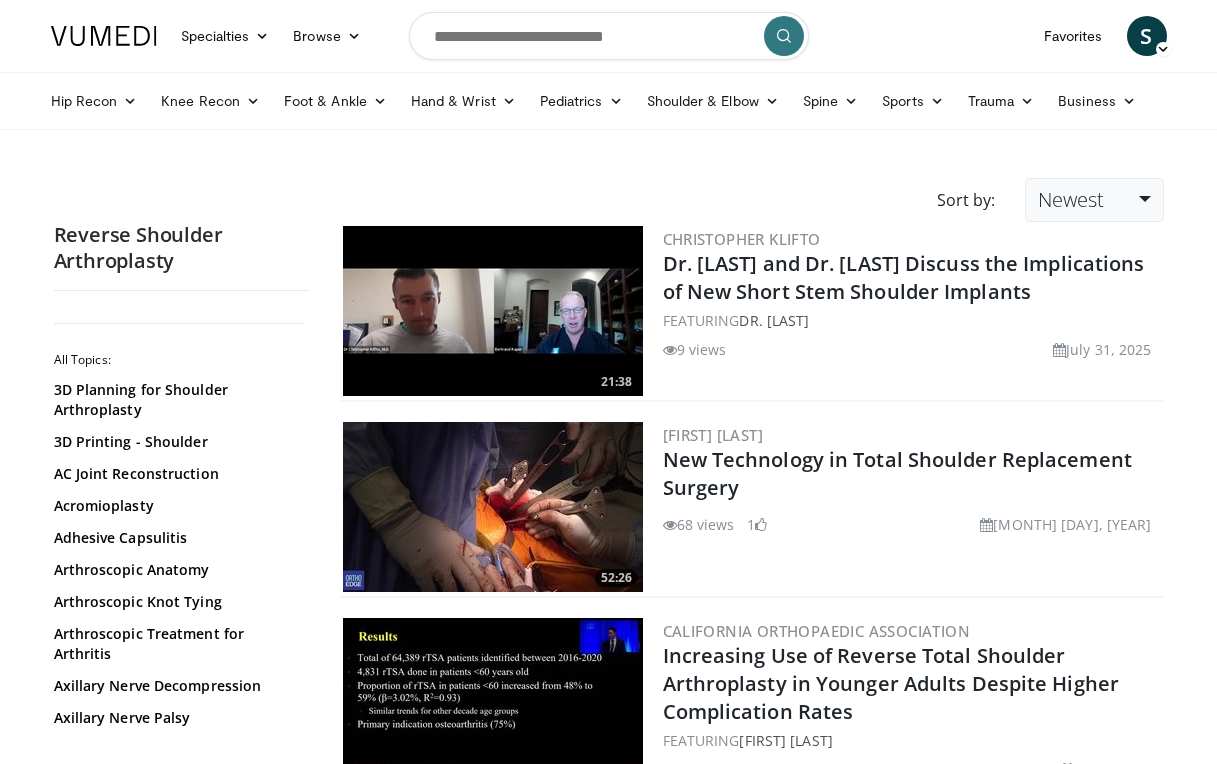 click on "Newest" at bounding box center [1094, 200] 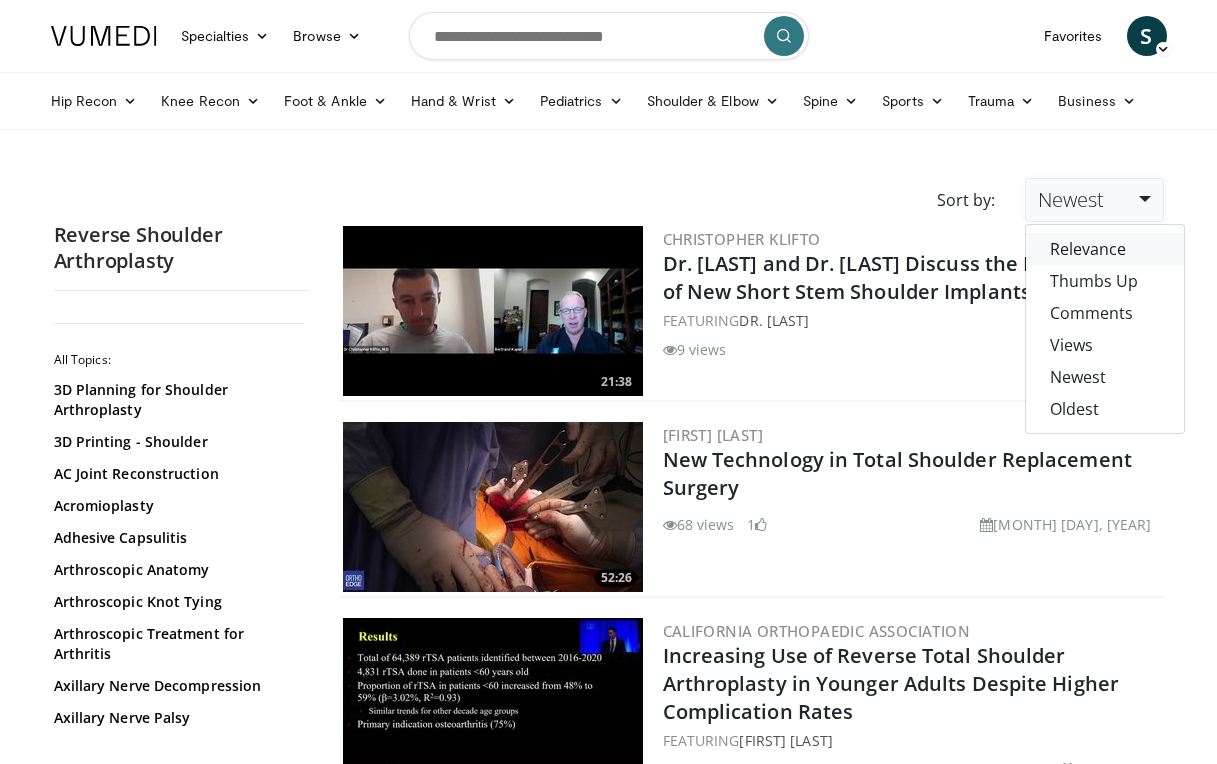 click on "Relevance" at bounding box center (1105, 249) 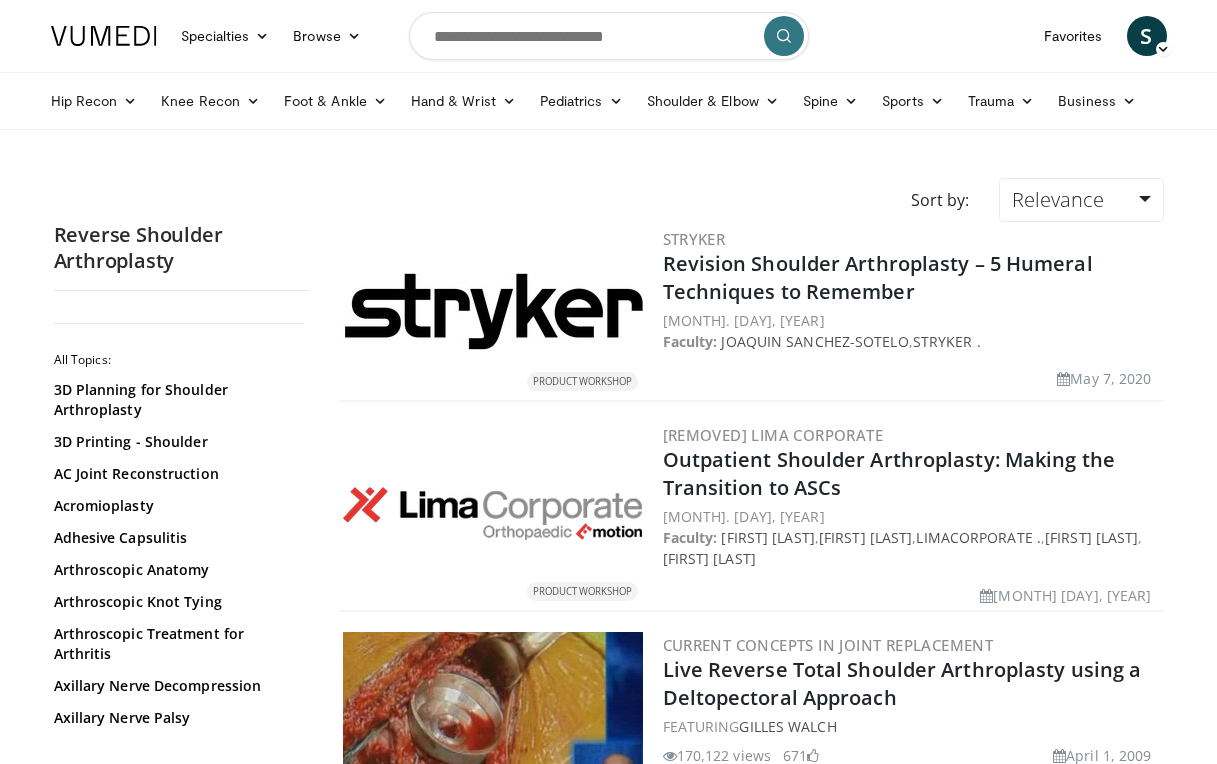 scroll, scrollTop: 0, scrollLeft: 0, axis: both 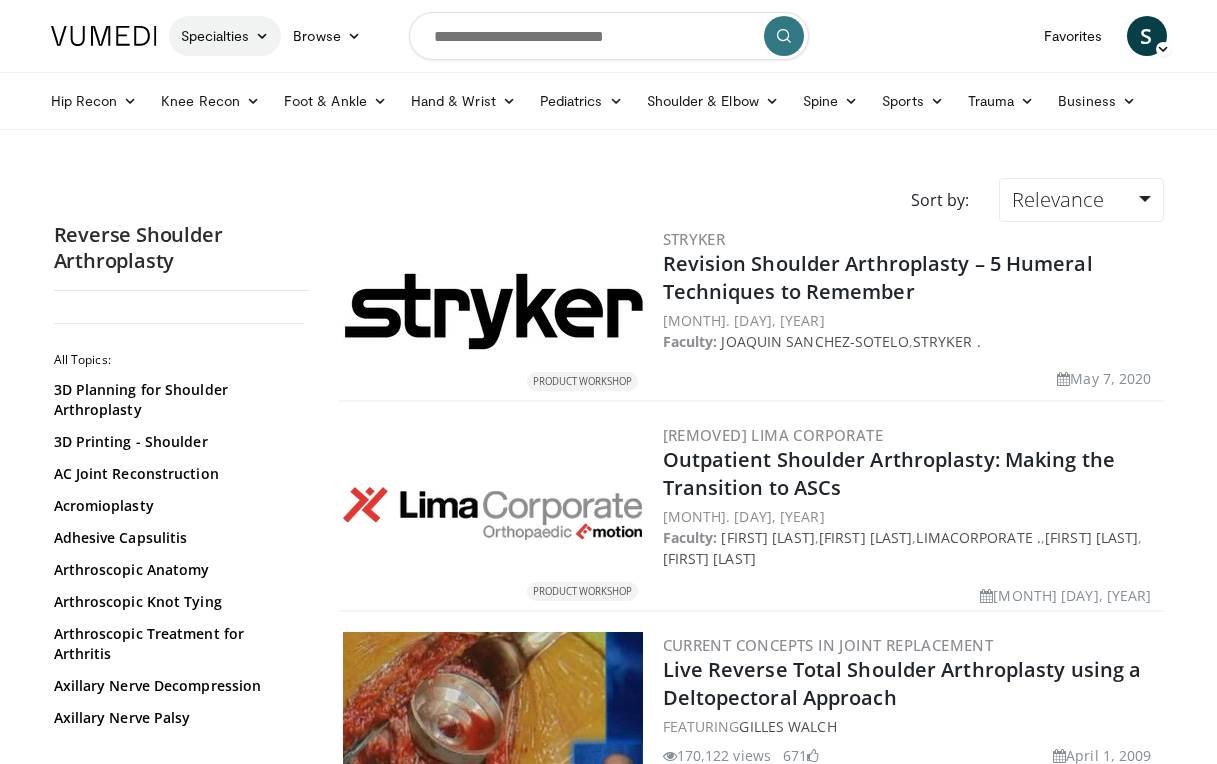 click on "Specialties" at bounding box center (225, 36) 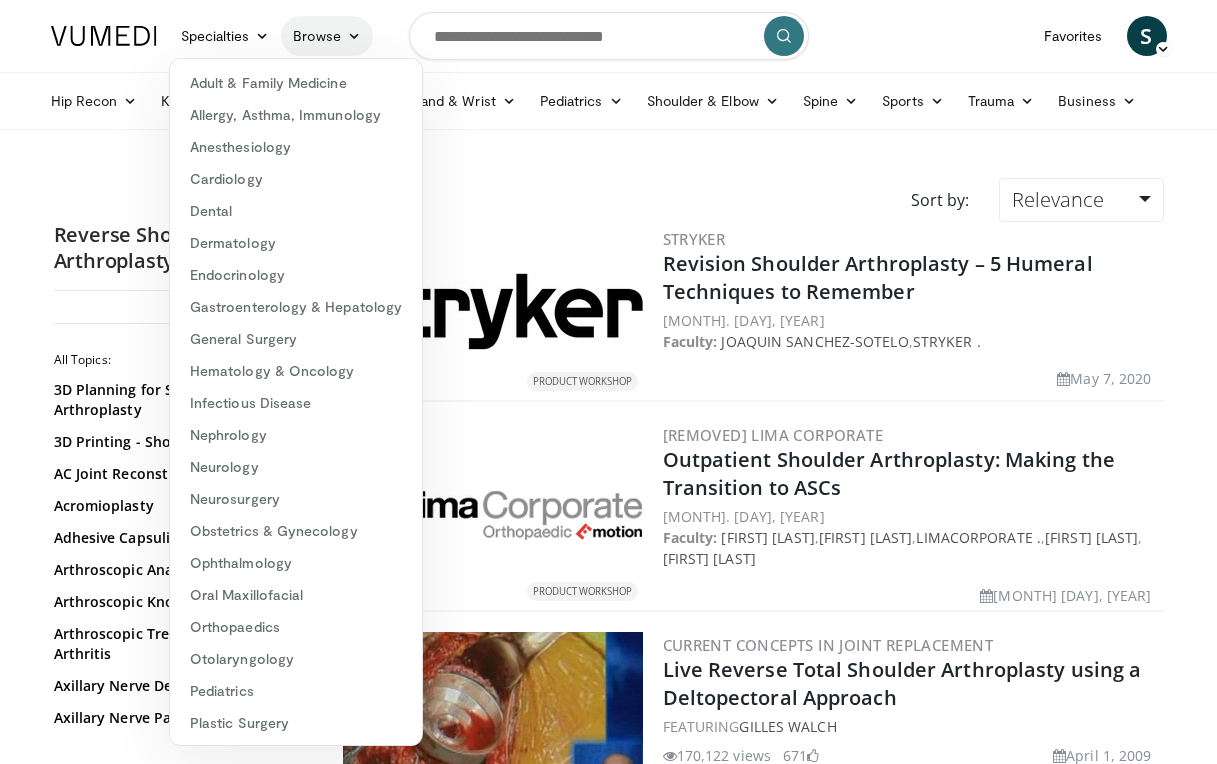 click on "Browse" at bounding box center (327, 36) 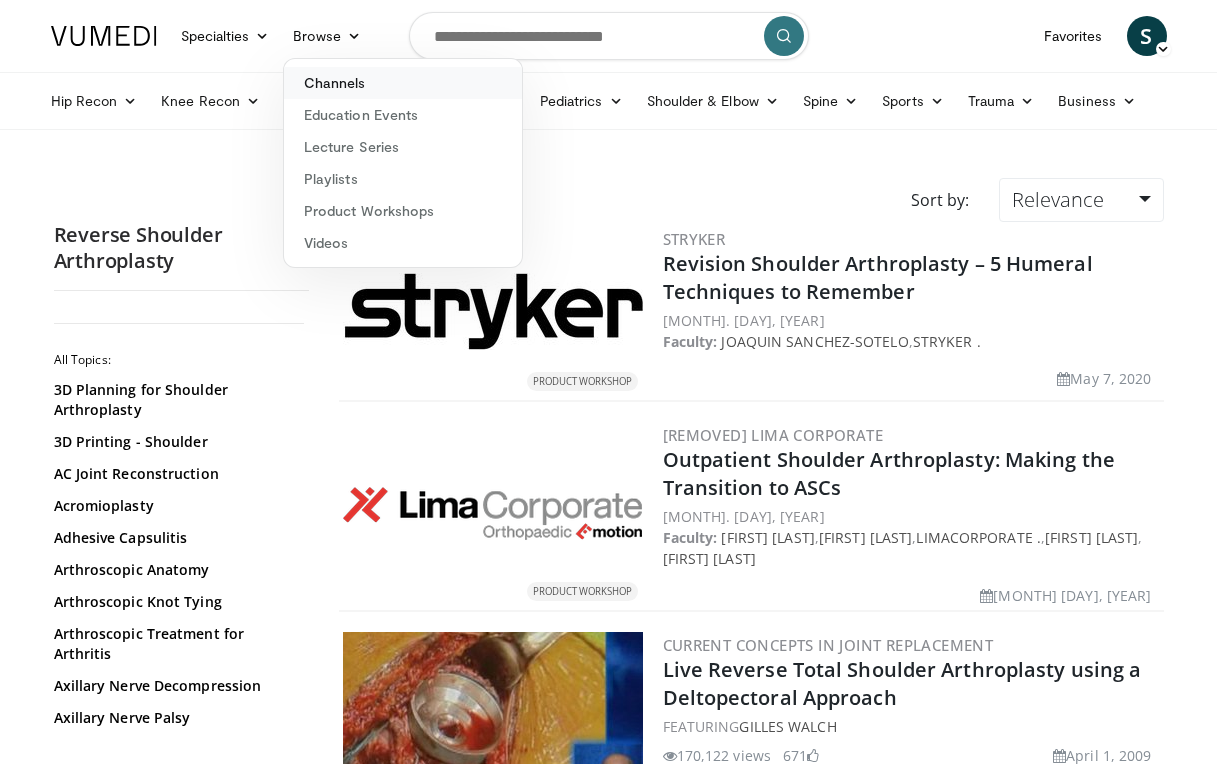 click on "Channels" at bounding box center (403, 83) 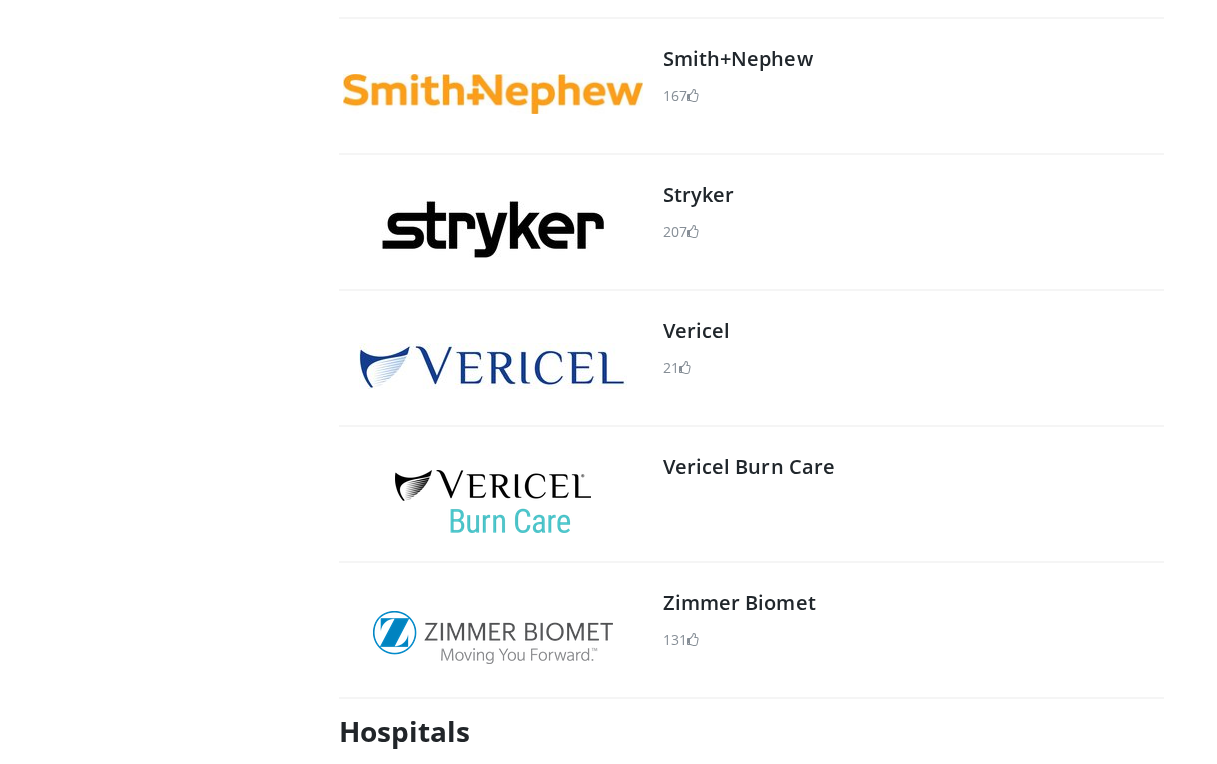 scroll, scrollTop: 2746, scrollLeft: 0, axis: vertical 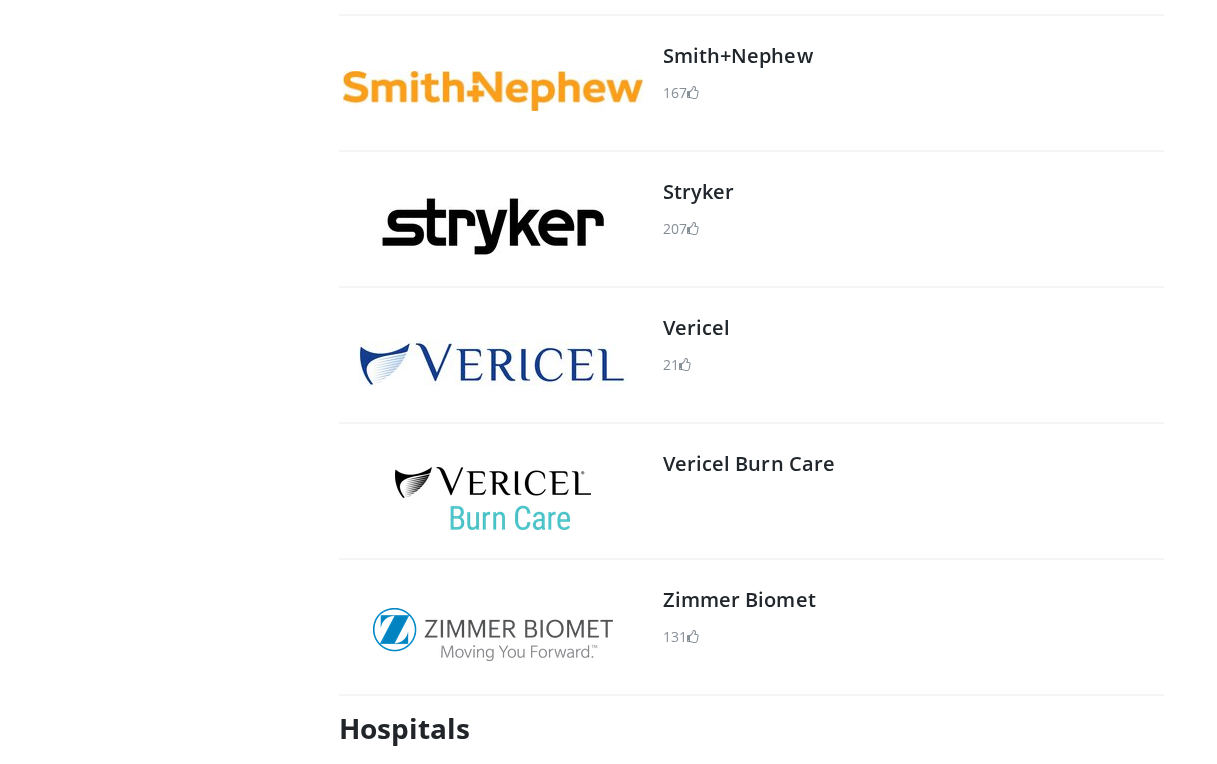 click at bounding box center (492, 226) 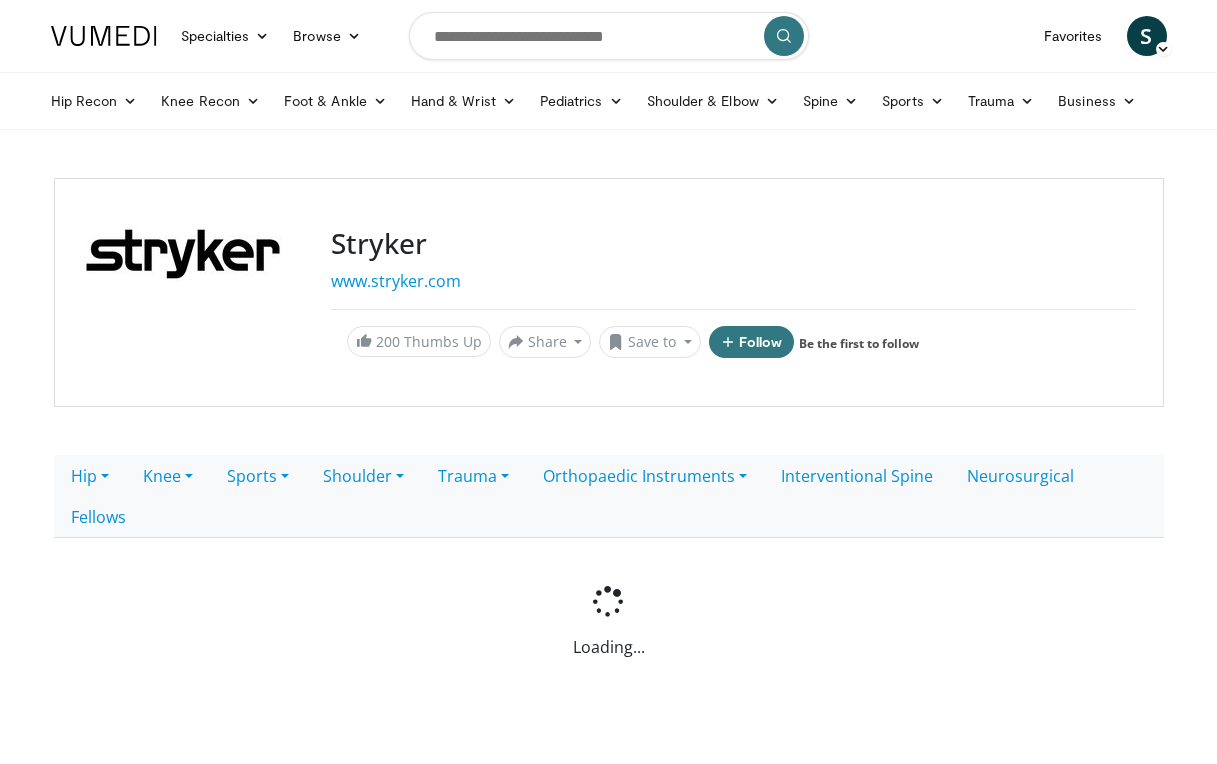 scroll, scrollTop: 0, scrollLeft: 0, axis: both 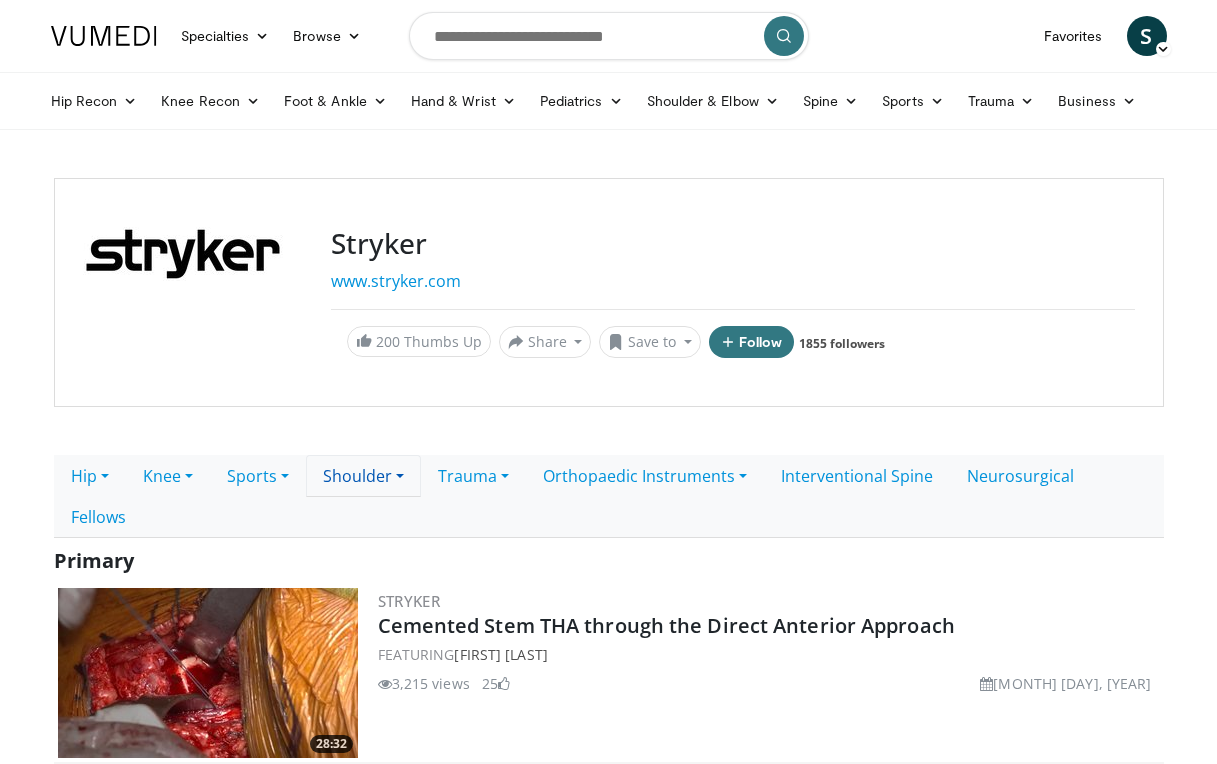 click on "Shoulder" at bounding box center [363, 476] 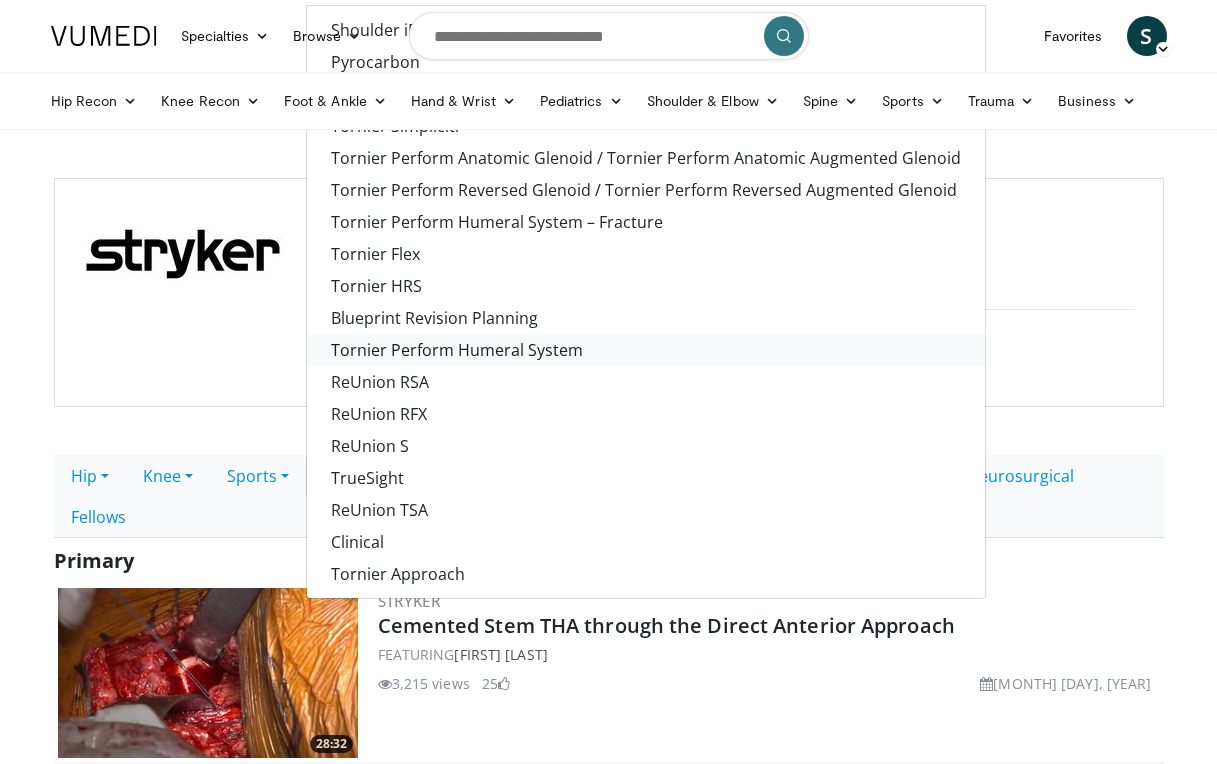 click on "Tornier Perform Humeral System" at bounding box center [646, 350] 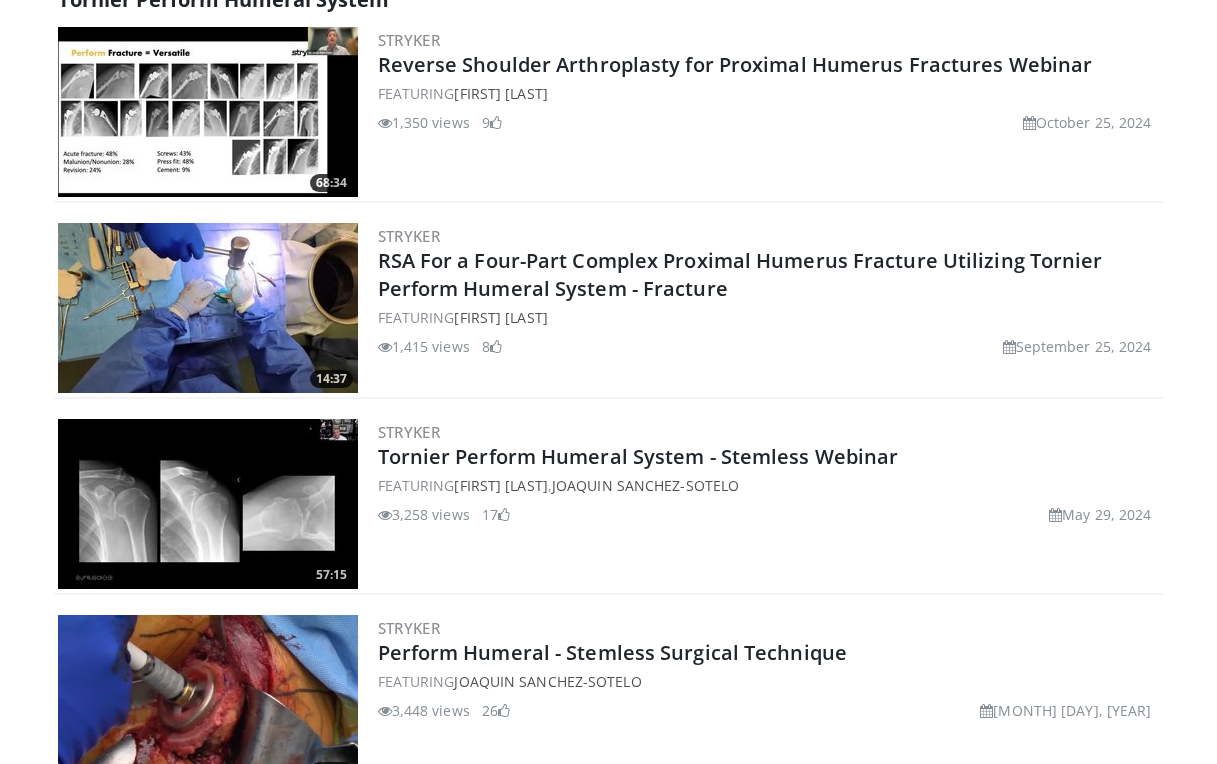 scroll, scrollTop: 602, scrollLeft: 0, axis: vertical 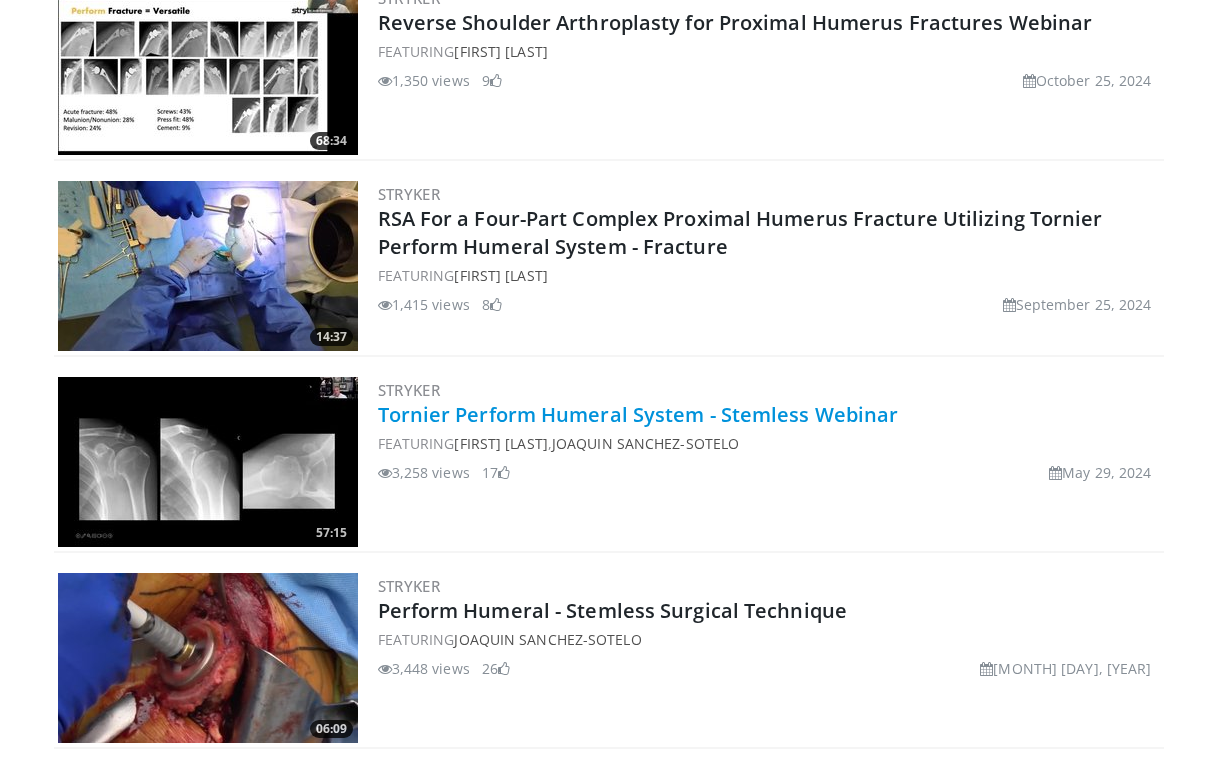 click on "Tornier Perform Humeral System - Stemless Webinar" at bounding box center [638, 414] 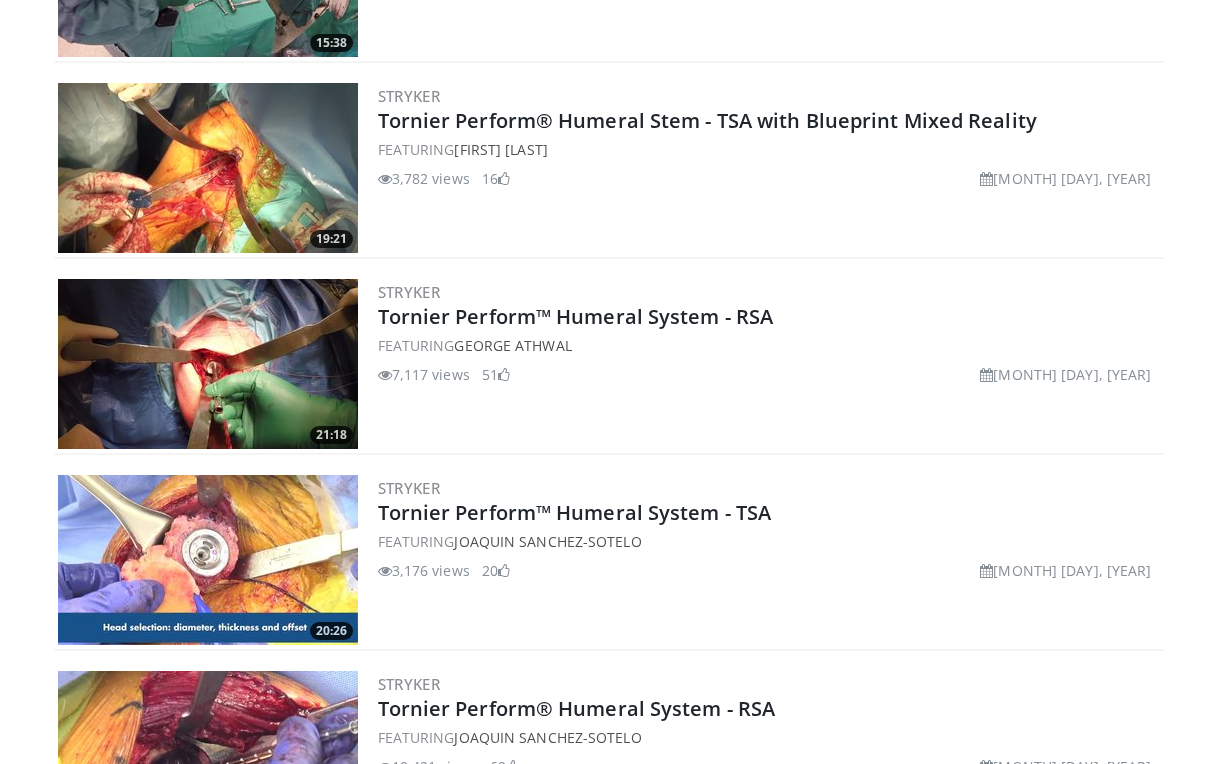 scroll, scrollTop: 1485, scrollLeft: 0, axis: vertical 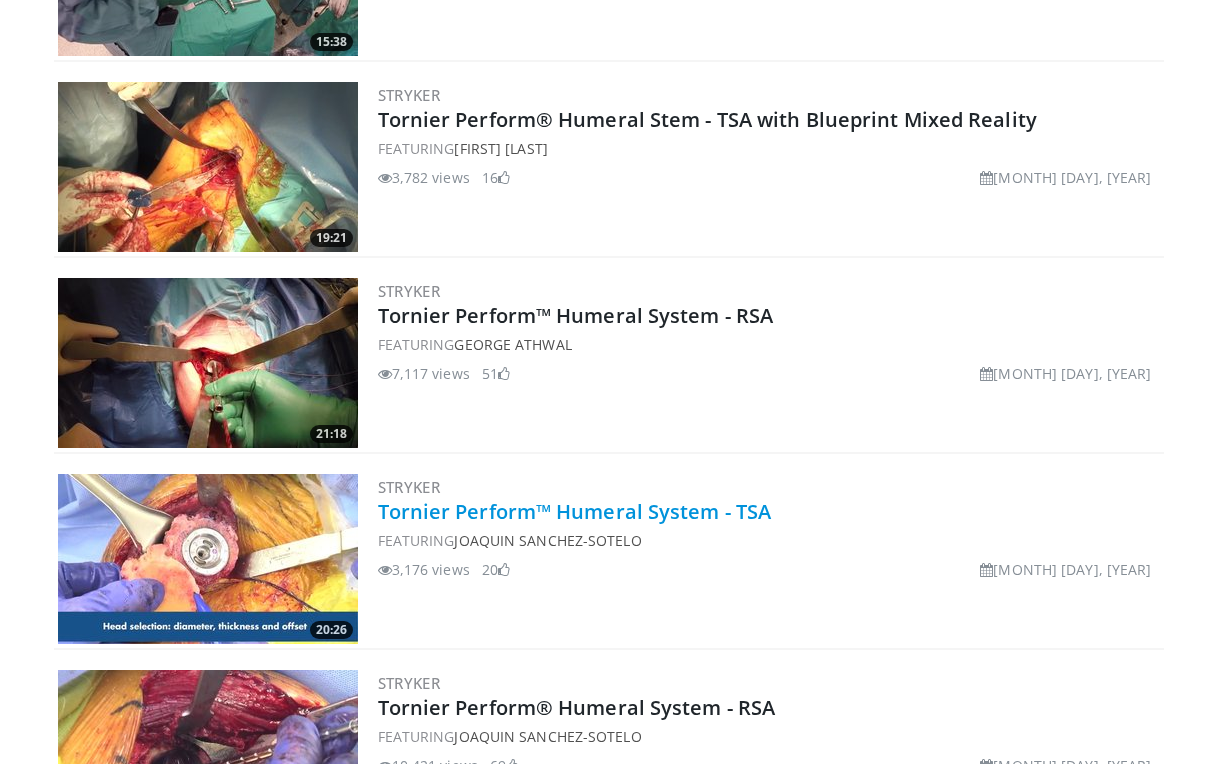 click on "Tornier Perform™ Humeral System - TSA" at bounding box center [575, 511] 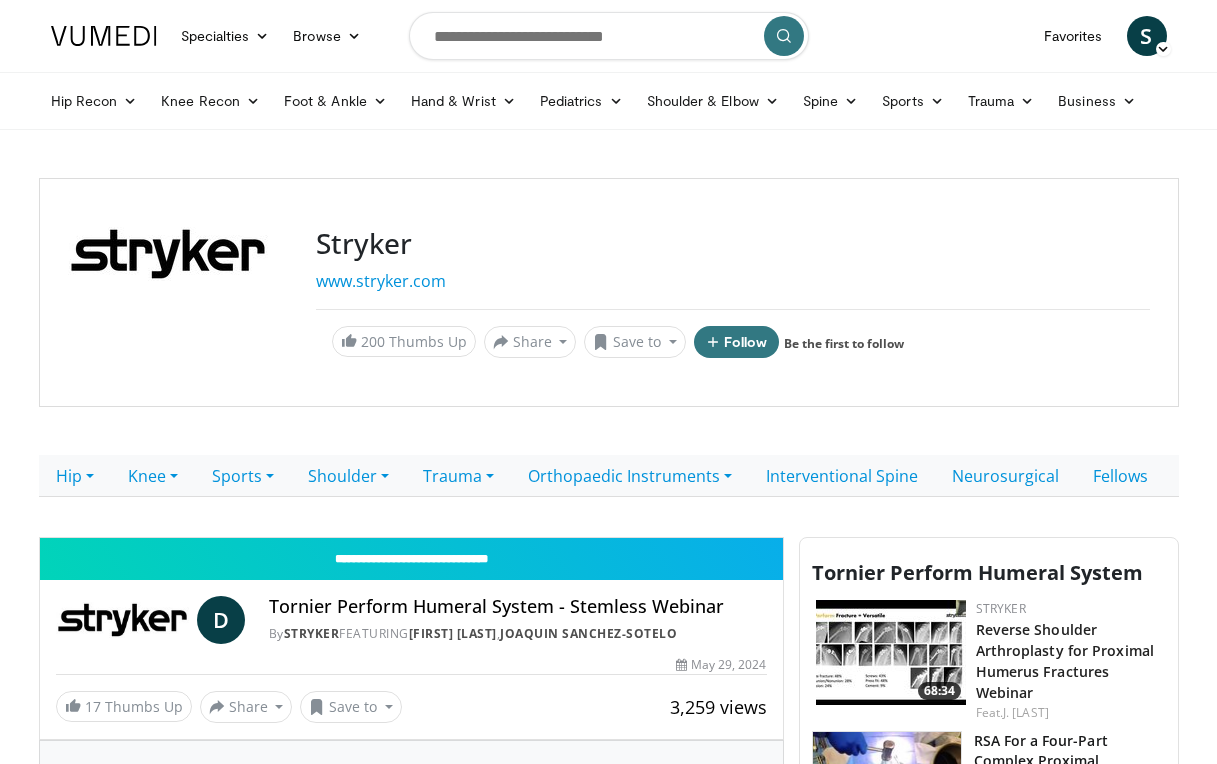 scroll, scrollTop: 0, scrollLeft: 0, axis: both 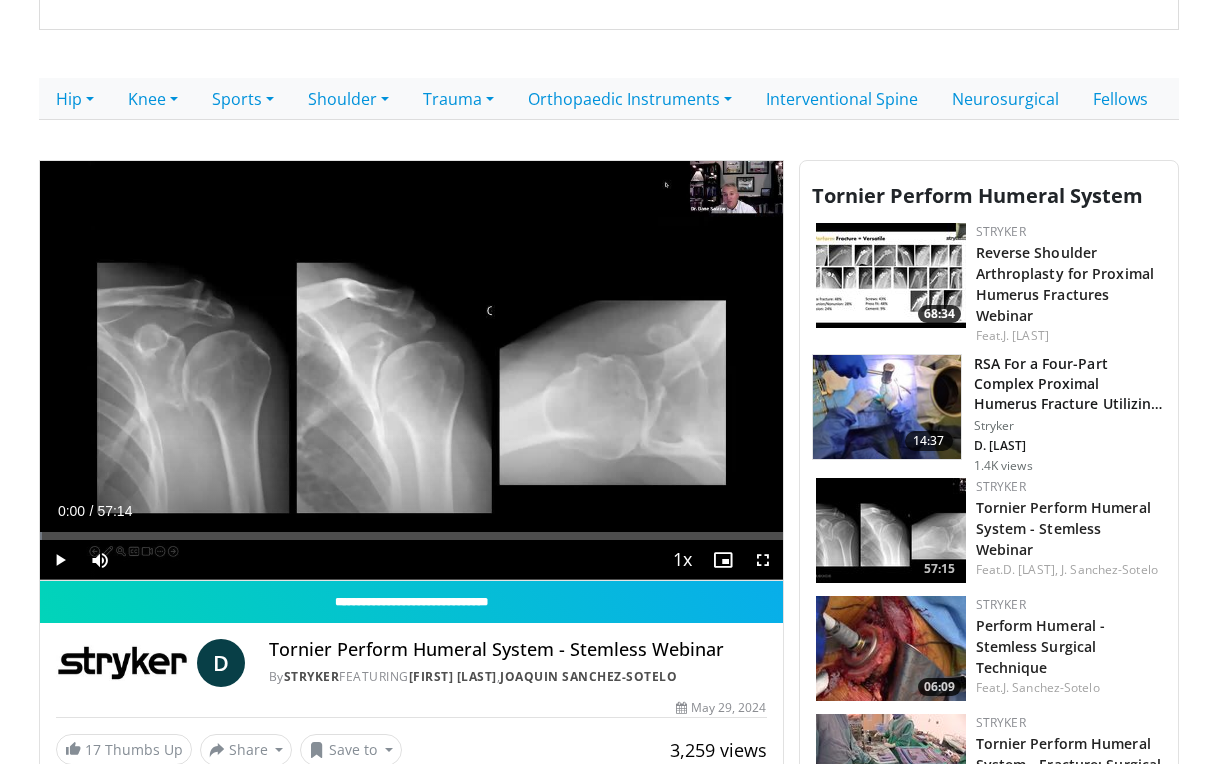 click at bounding box center [60, 560] 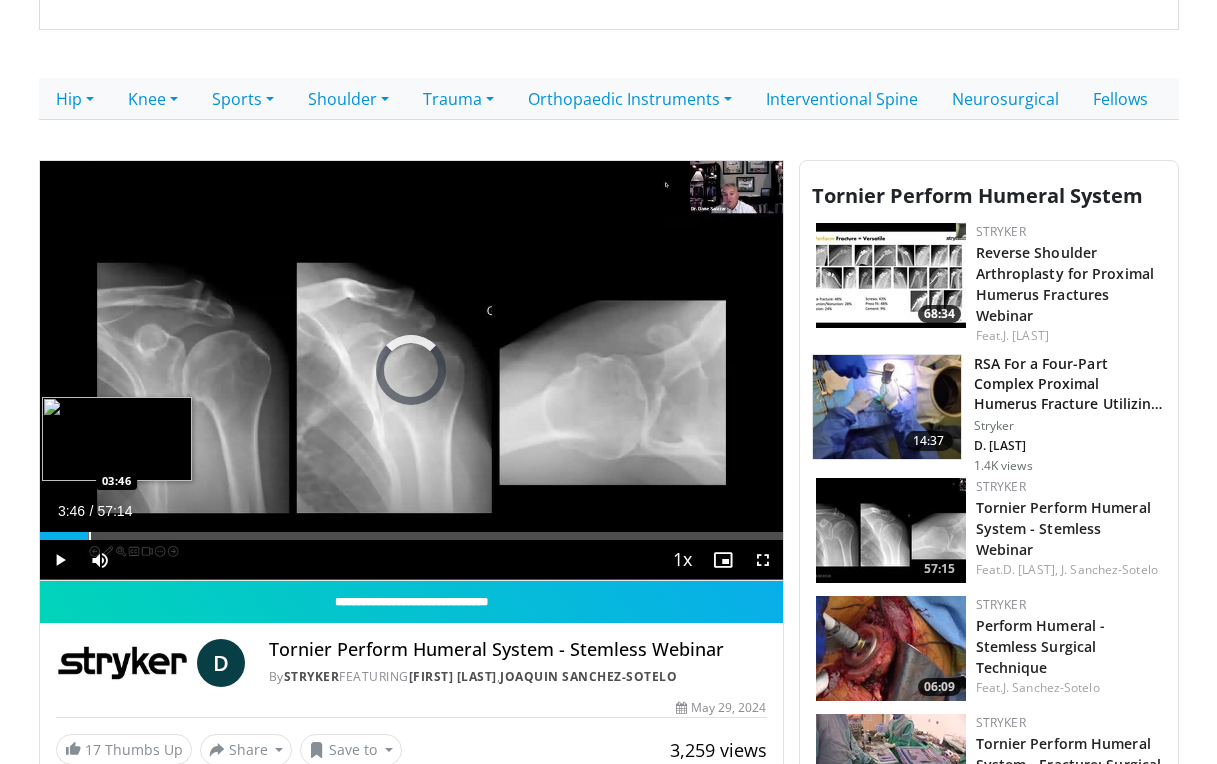 drag, startPoint x: 43, startPoint y: 574, endPoint x: 89, endPoint y: 569, distance: 46.270943 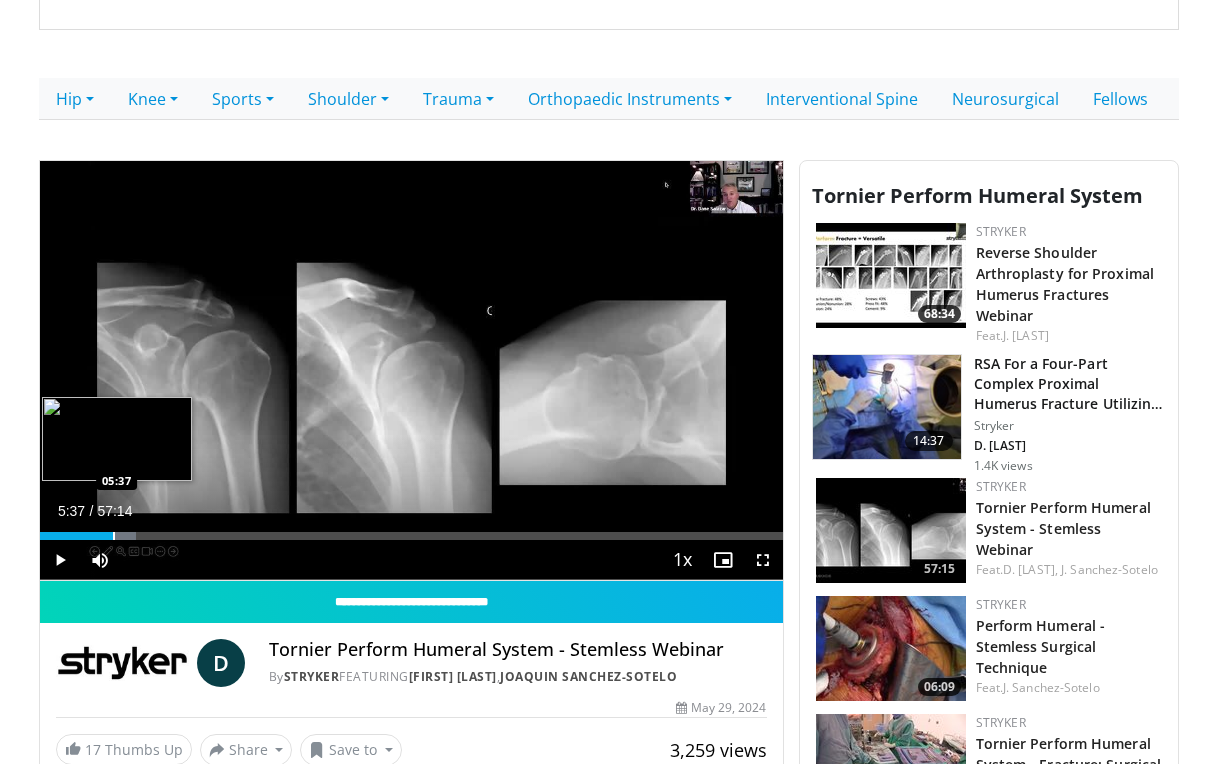 drag, startPoint x: 92, startPoint y: 577, endPoint x: 113, endPoint y: 577, distance: 21 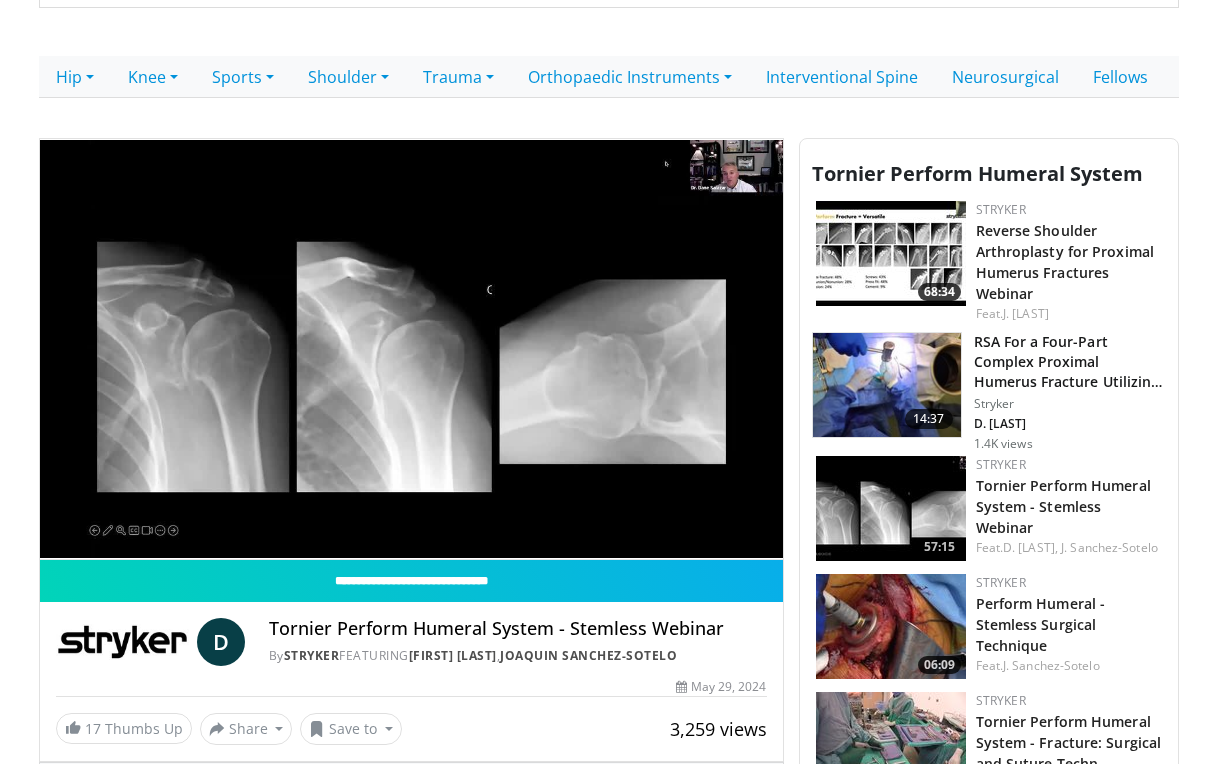 scroll, scrollTop: 398, scrollLeft: 0, axis: vertical 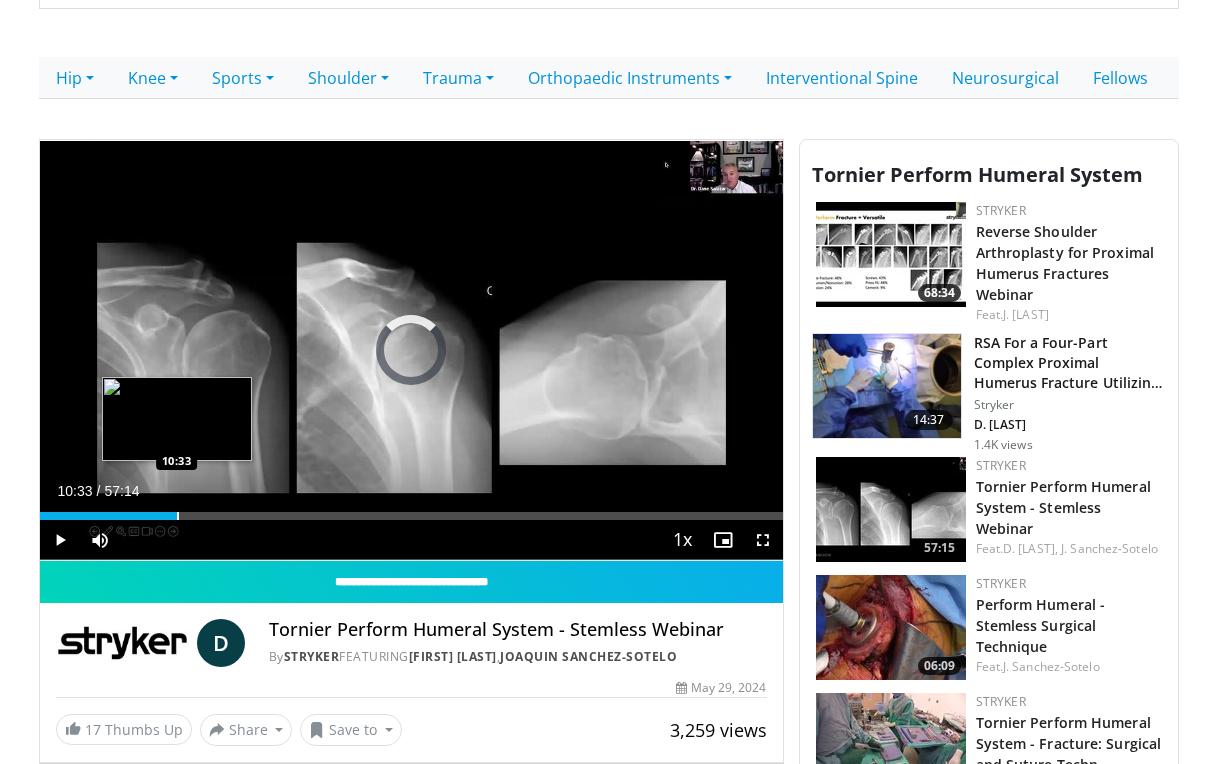 drag, startPoint x: 111, startPoint y: 555, endPoint x: 177, endPoint y: 555, distance: 66 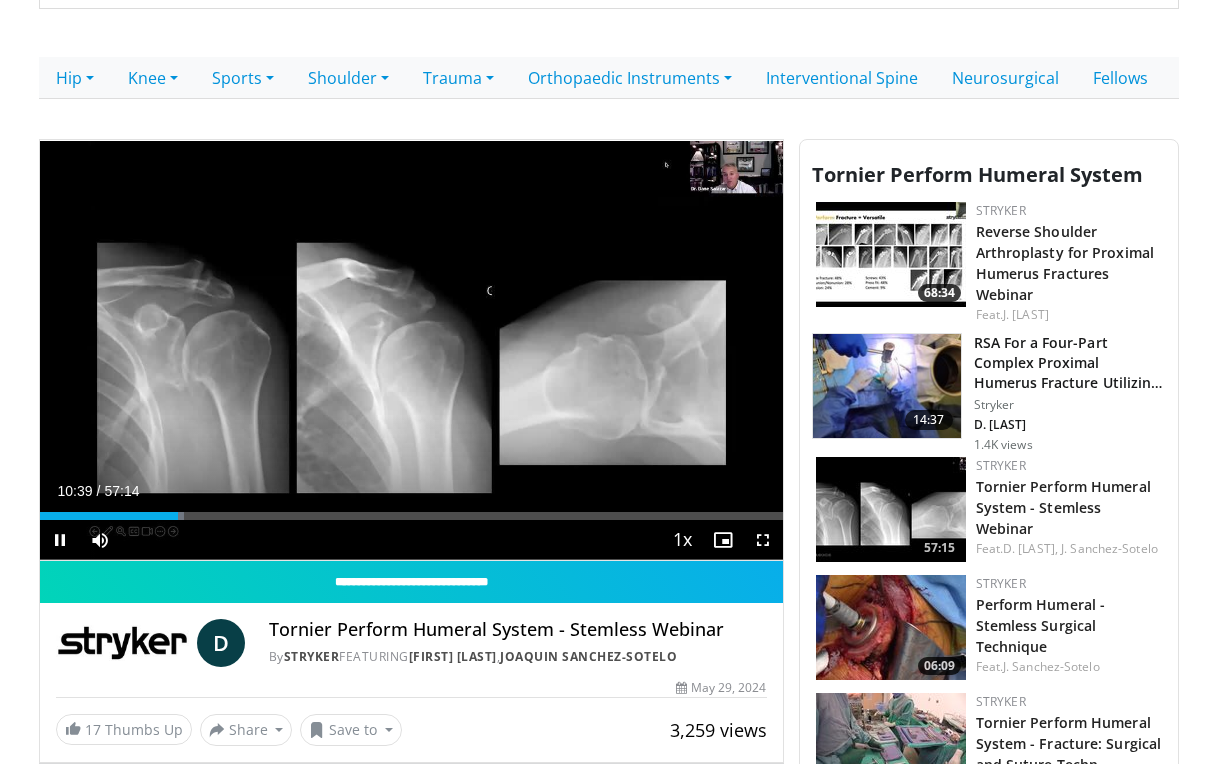 drag, startPoint x: 177, startPoint y: 555, endPoint x: 217, endPoint y: 570, distance: 42.72002 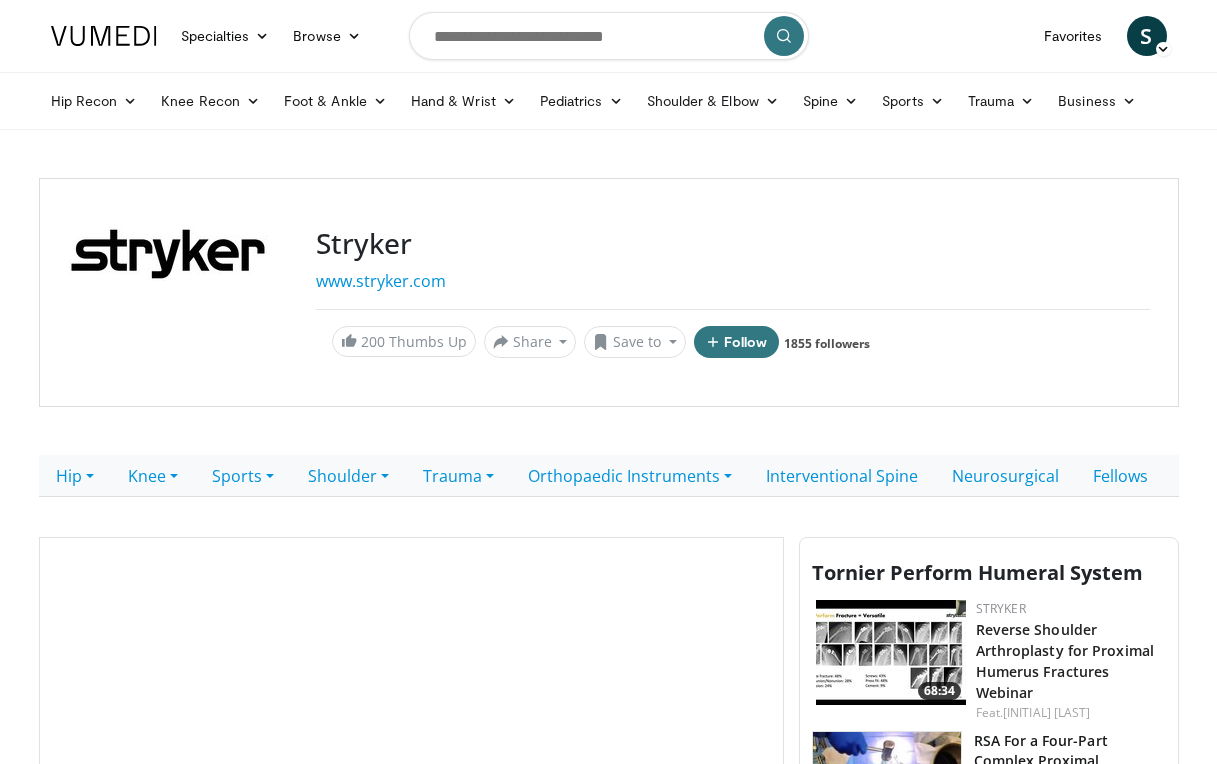 scroll, scrollTop: 0, scrollLeft: 0, axis: both 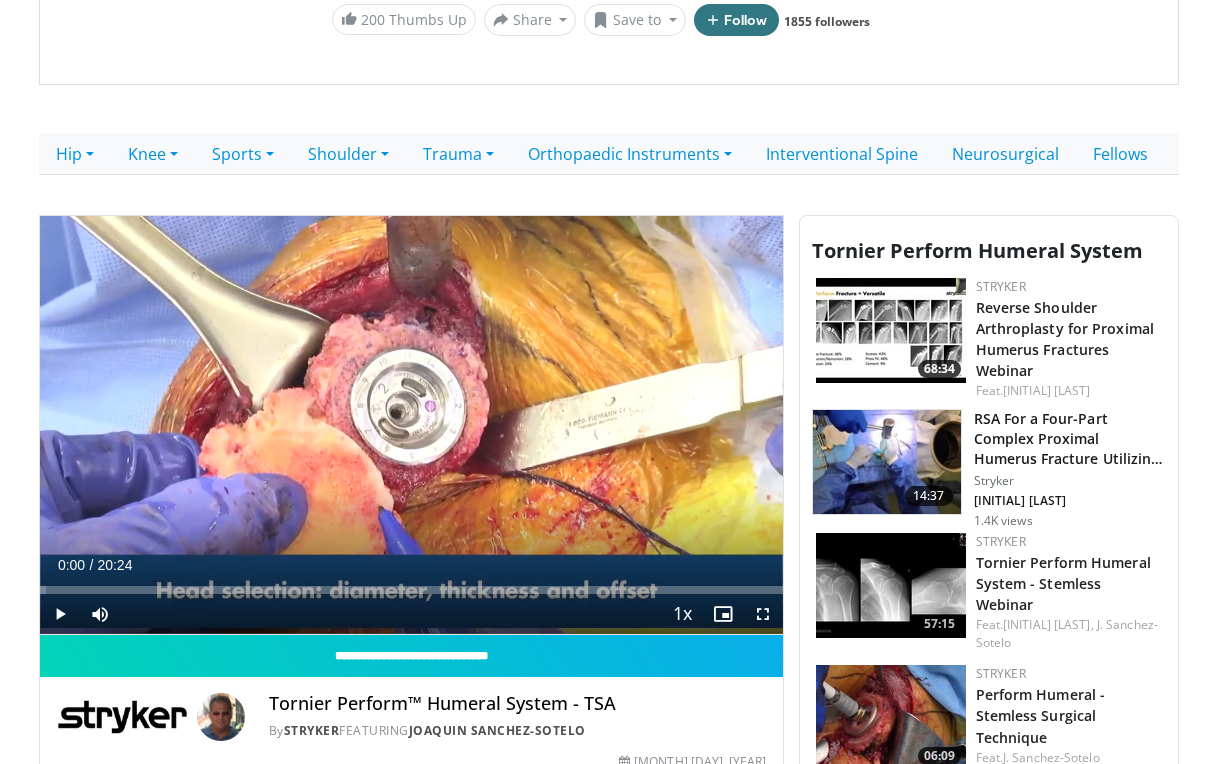 click at bounding box center [60, 614] 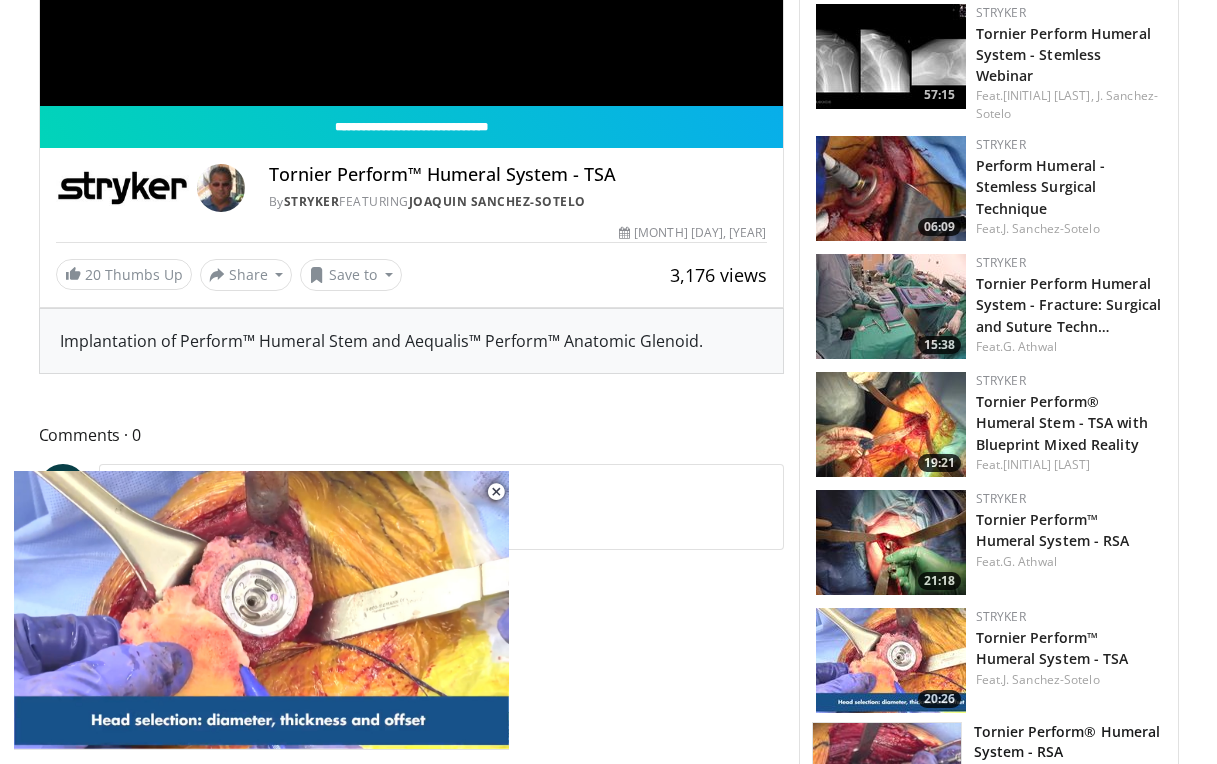 scroll, scrollTop: 881, scrollLeft: 0, axis: vertical 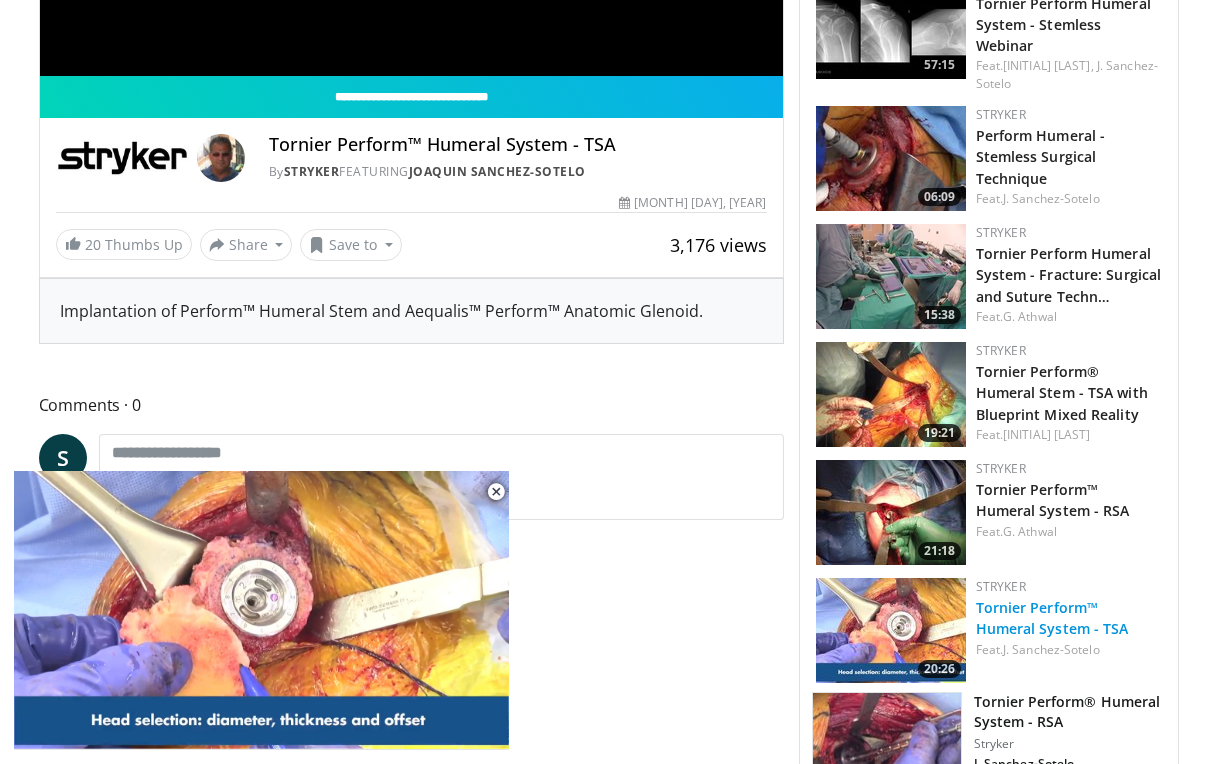 click on "Tornier Perform™ Humeral System - TSA" at bounding box center (1052, 618) 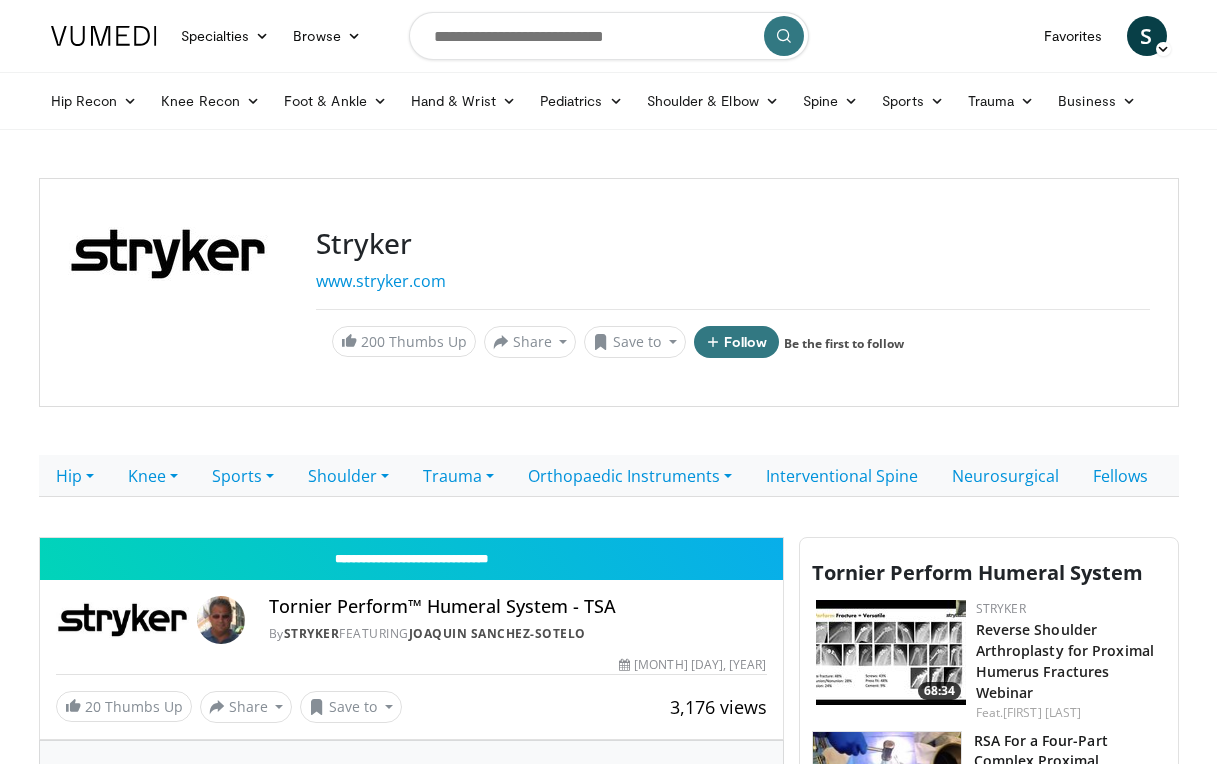 scroll, scrollTop: 0, scrollLeft: 0, axis: both 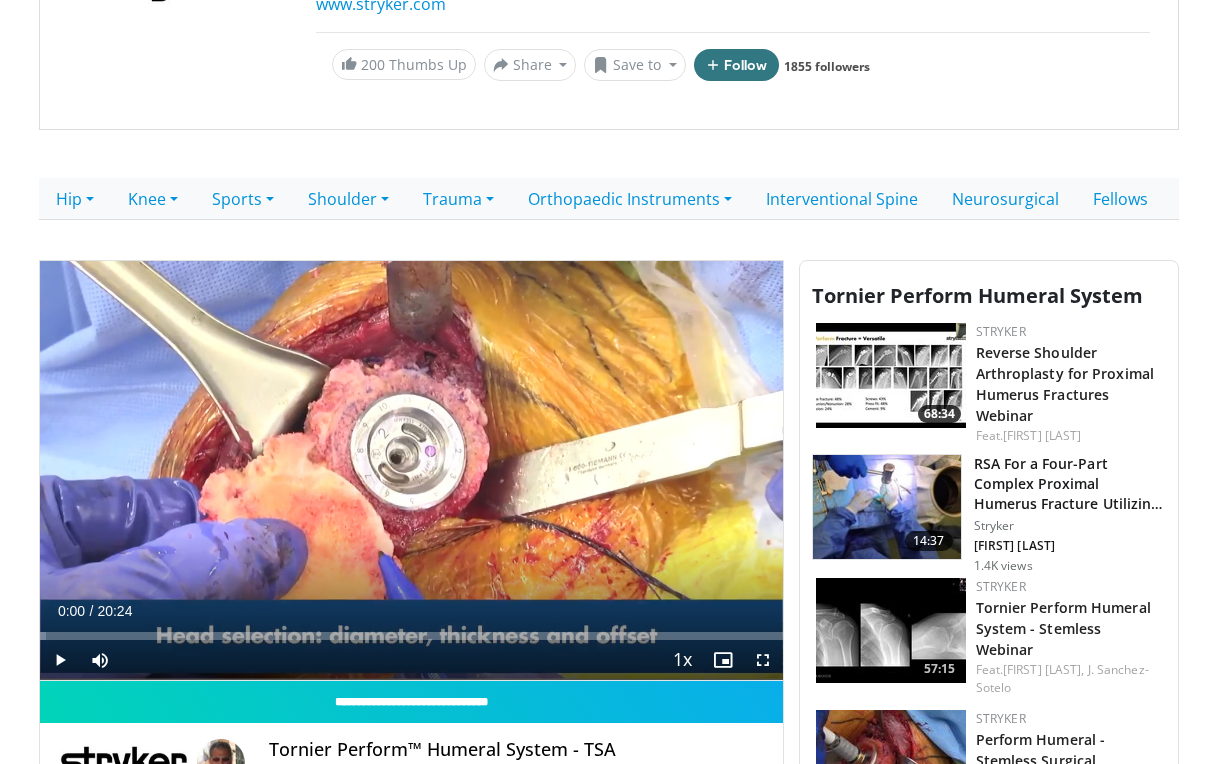 click at bounding box center [60, 660] 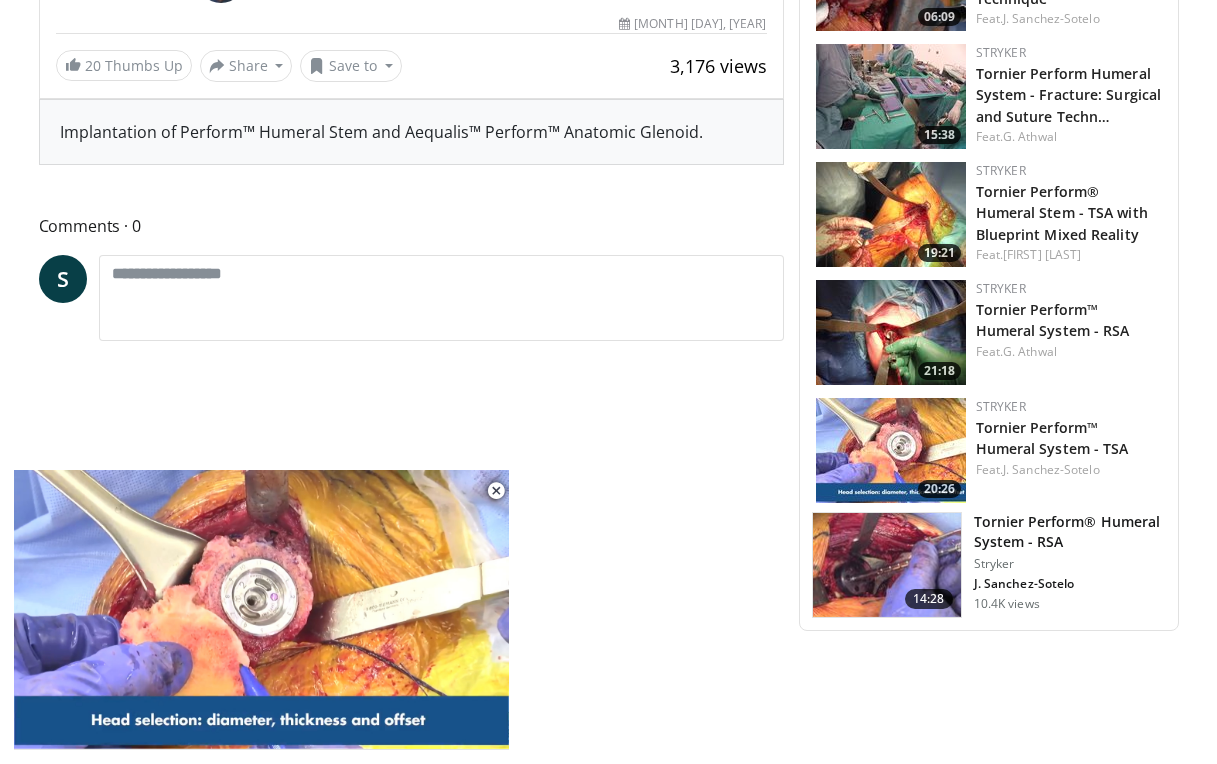 scroll, scrollTop: 1063, scrollLeft: 0, axis: vertical 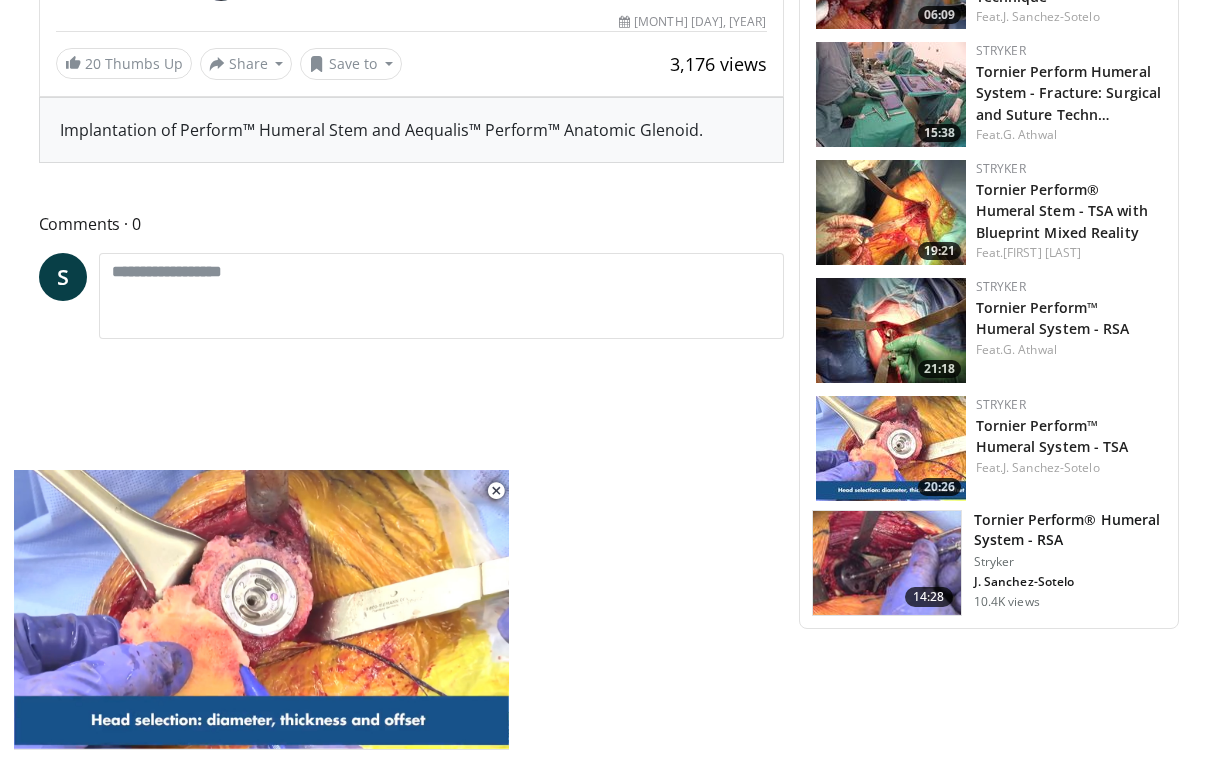 click on "Tornier Perform® Humeral System - RSA" at bounding box center (1070, 530) 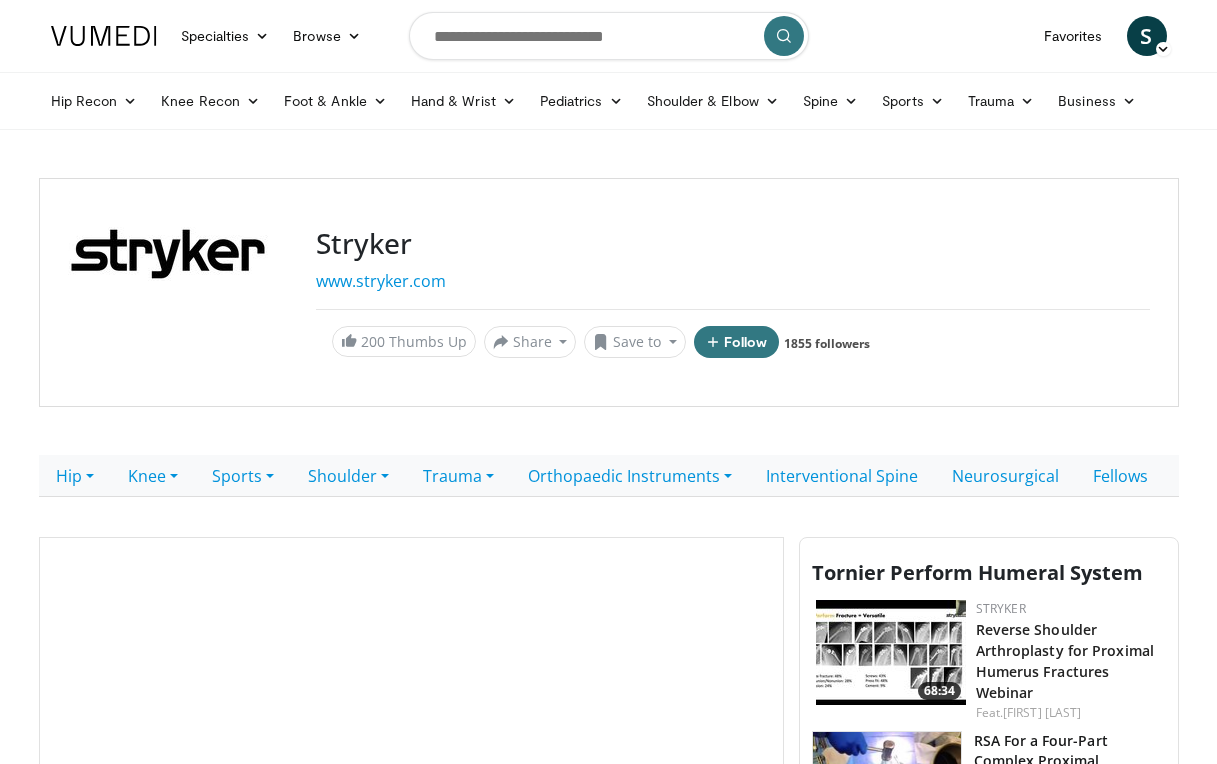 scroll, scrollTop: 0, scrollLeft: 0, axis: both 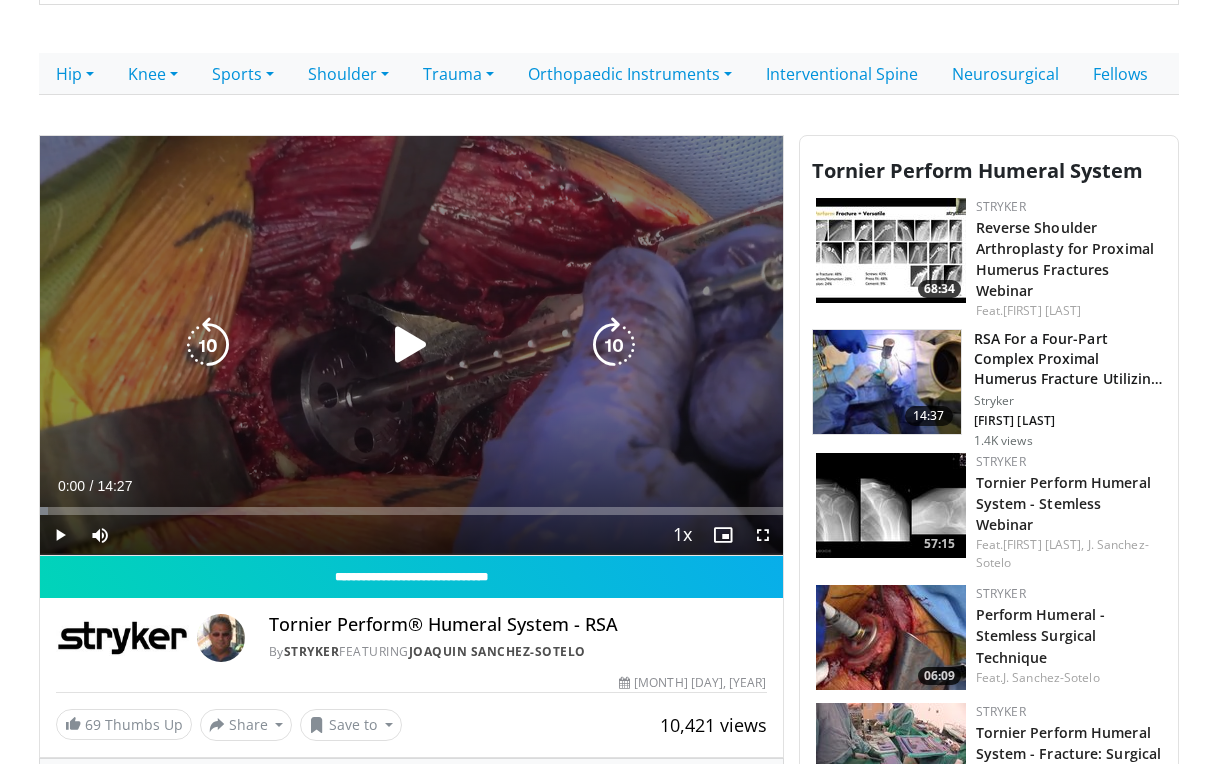 click at bounding box center [411, 345] 